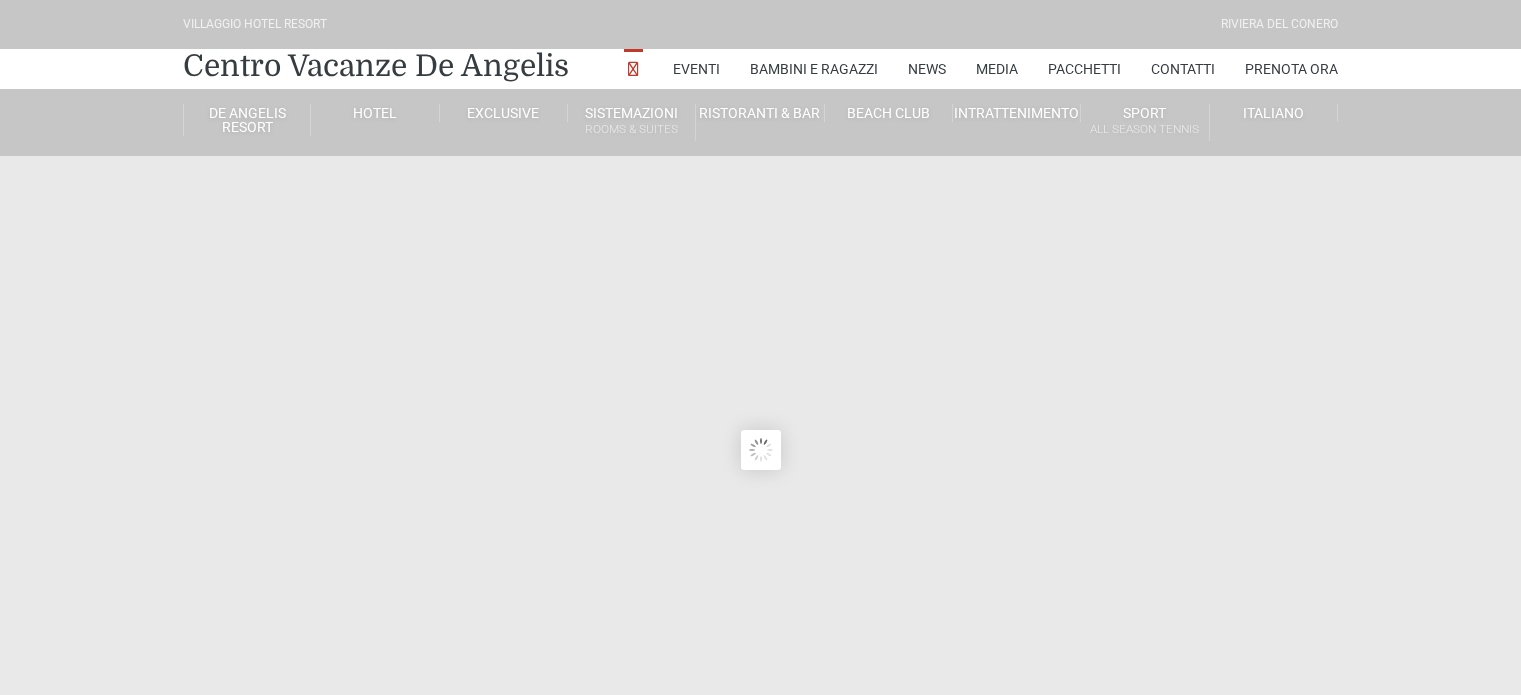 scroll, scrollTop: 0, scrollLeft: 0, axis: both 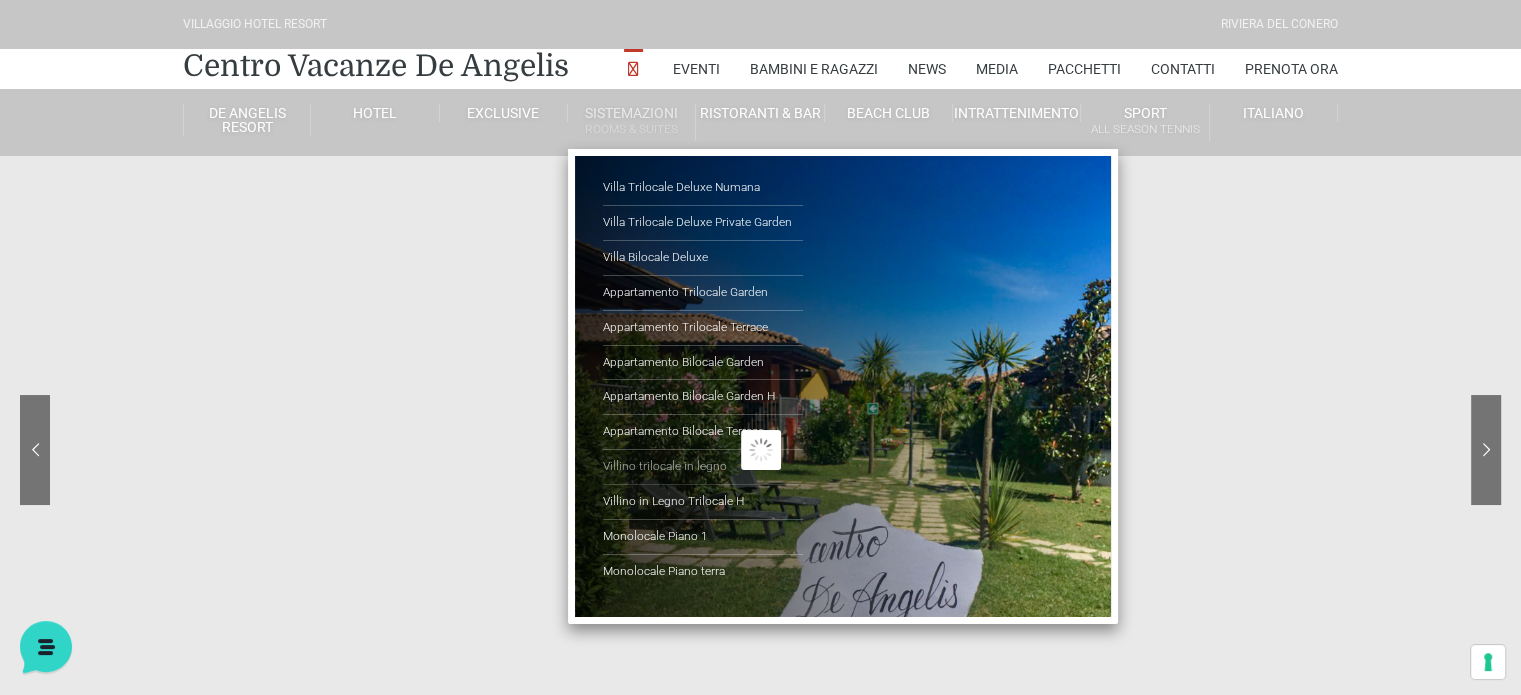 click on "Villino trilocale in legno" at bounding box center [703, 467] 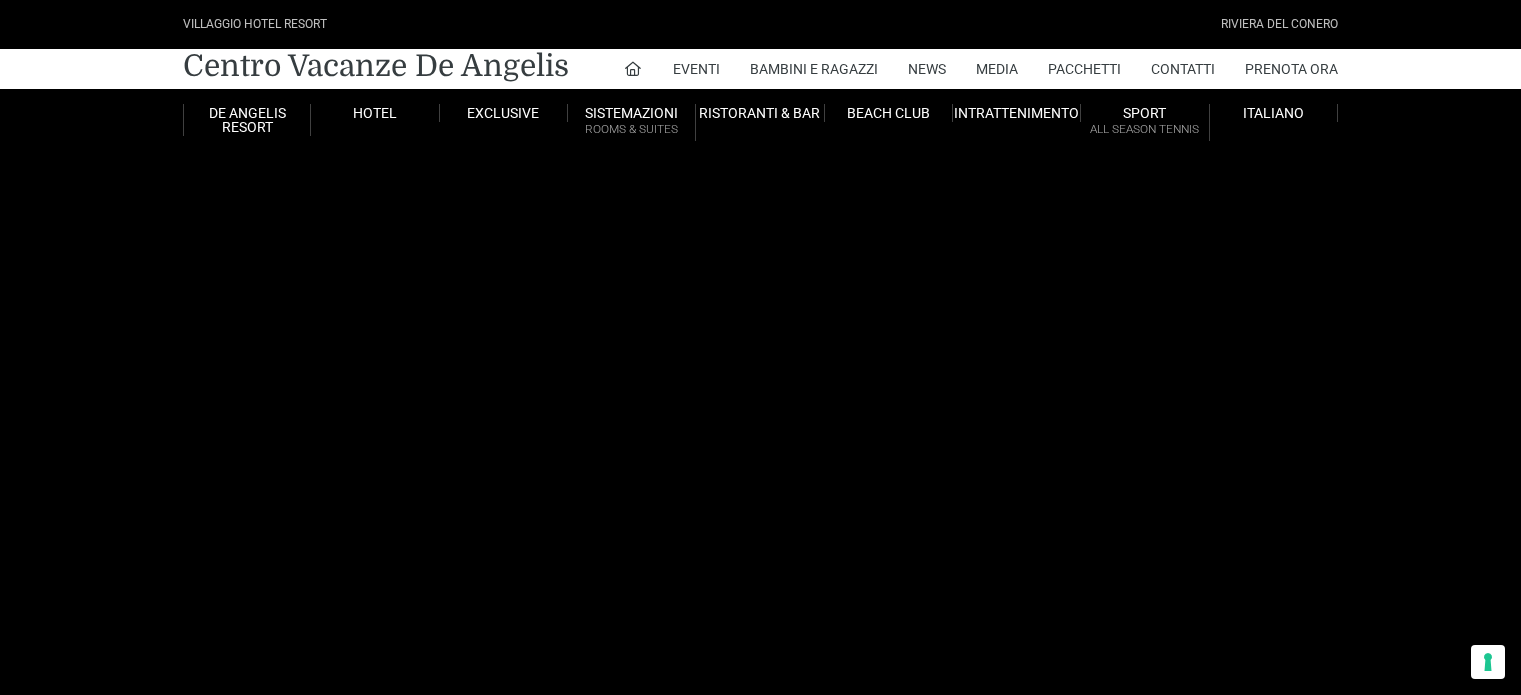 scroll, scrollTop: 0, scrollLeft: 0, axis: both 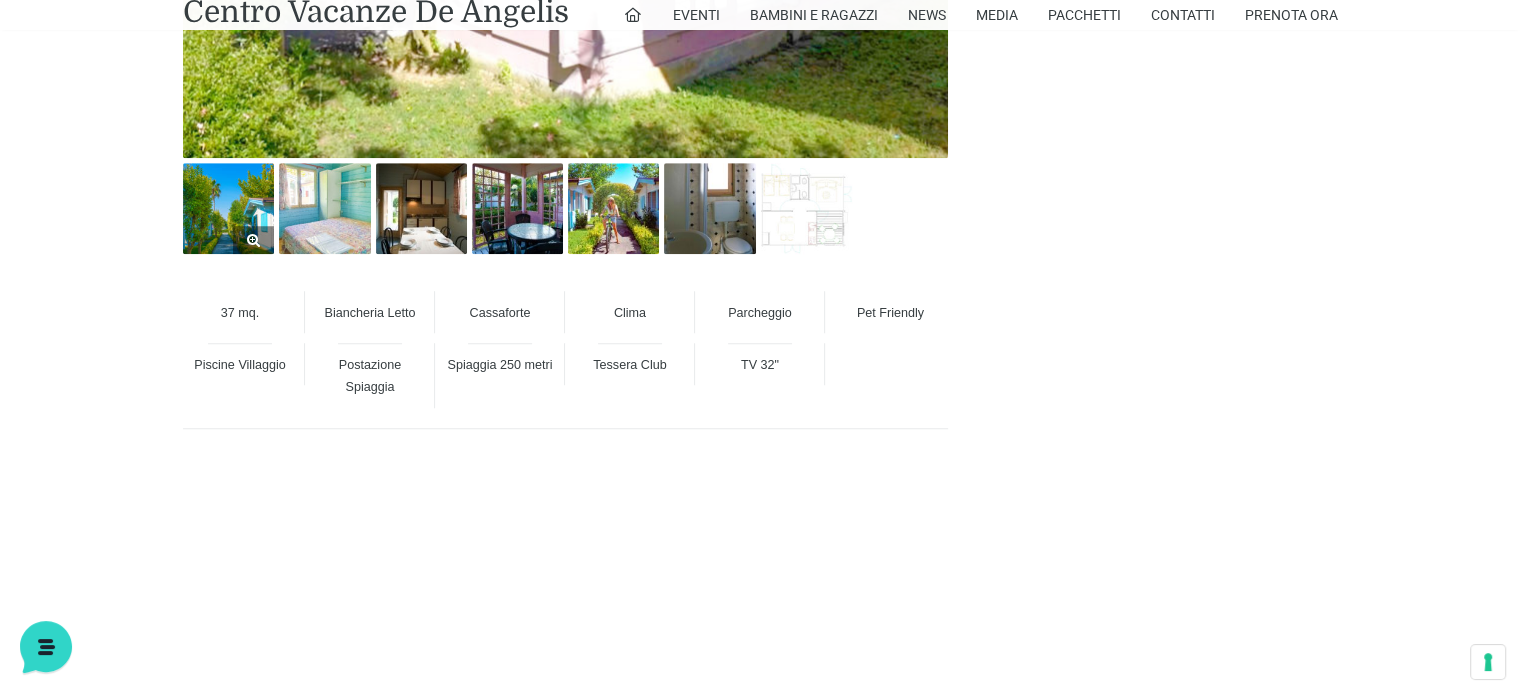 click at bounding box center [228, 208] 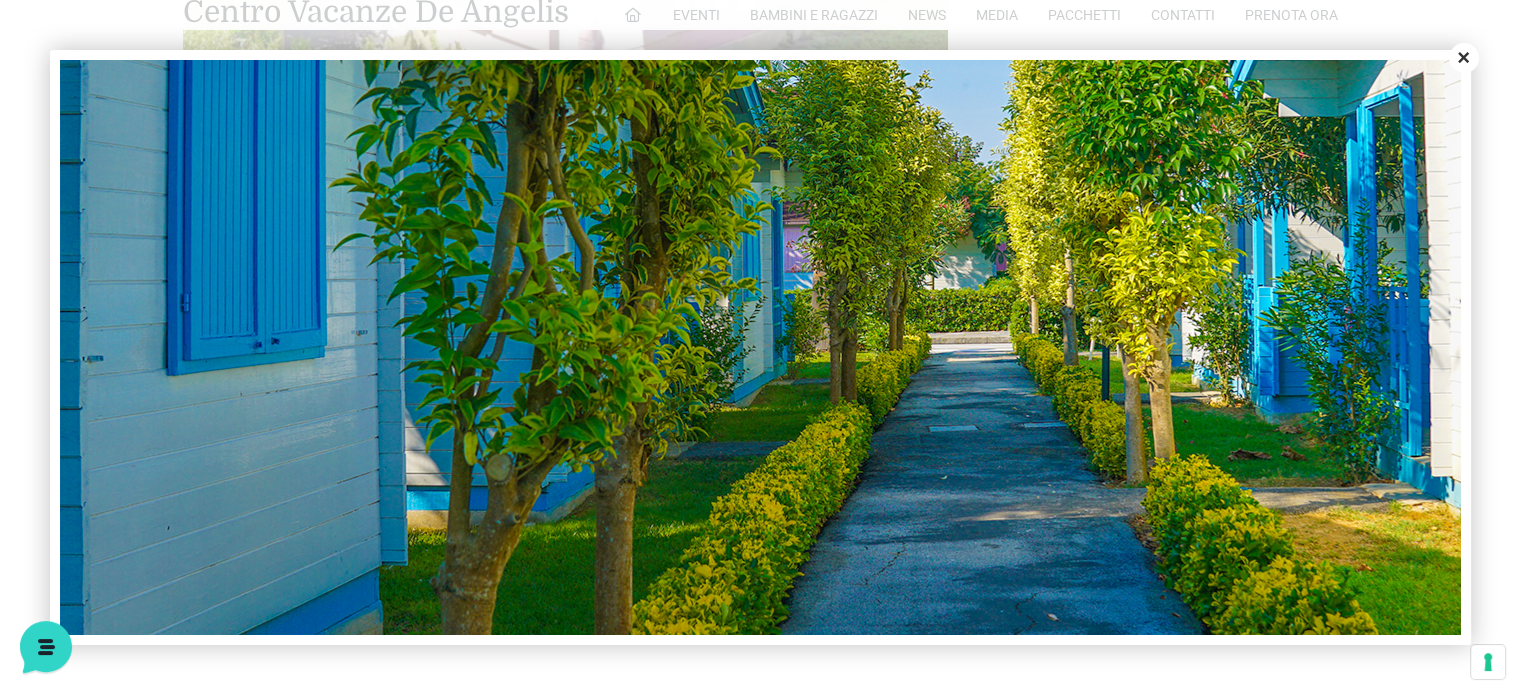 scroll, scrollTop: 720, scrollLeft: 0, axis: vertical 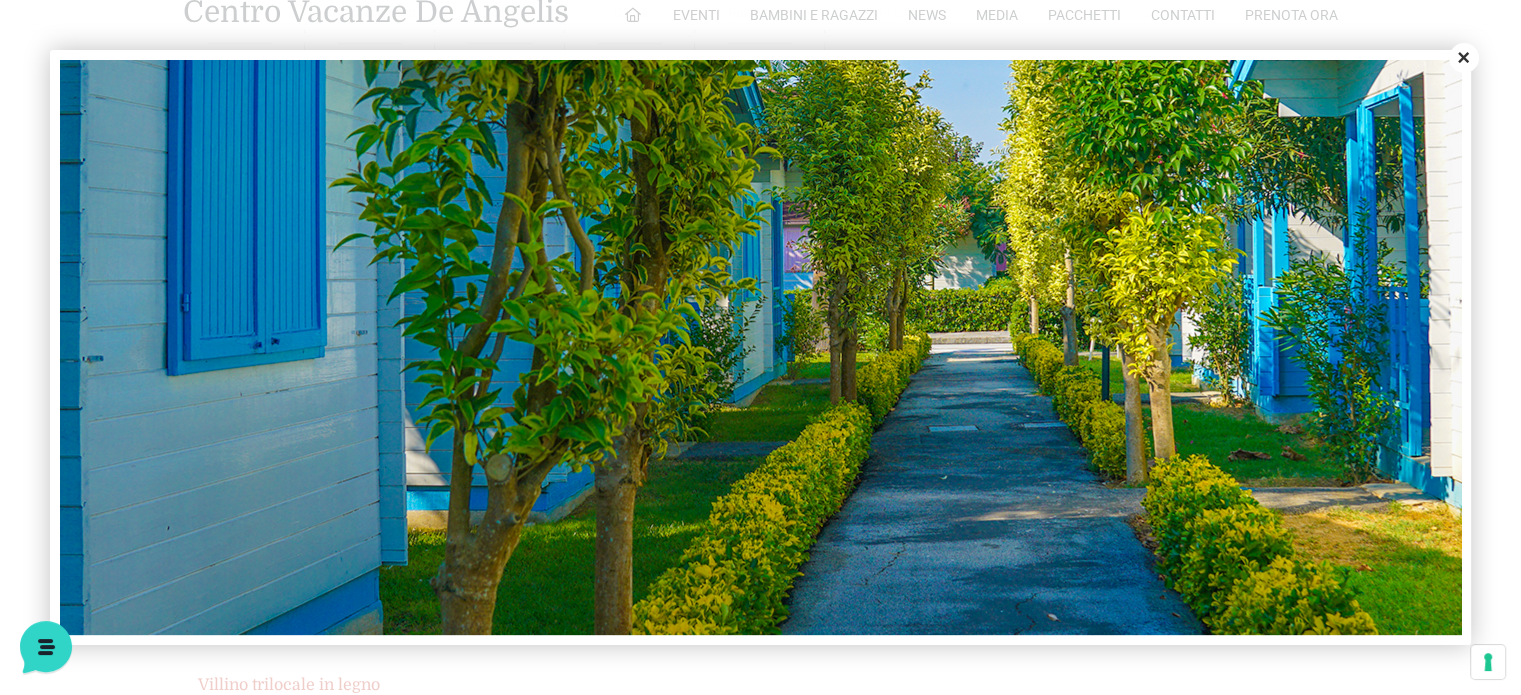 click at bounding box center [1020, -5] 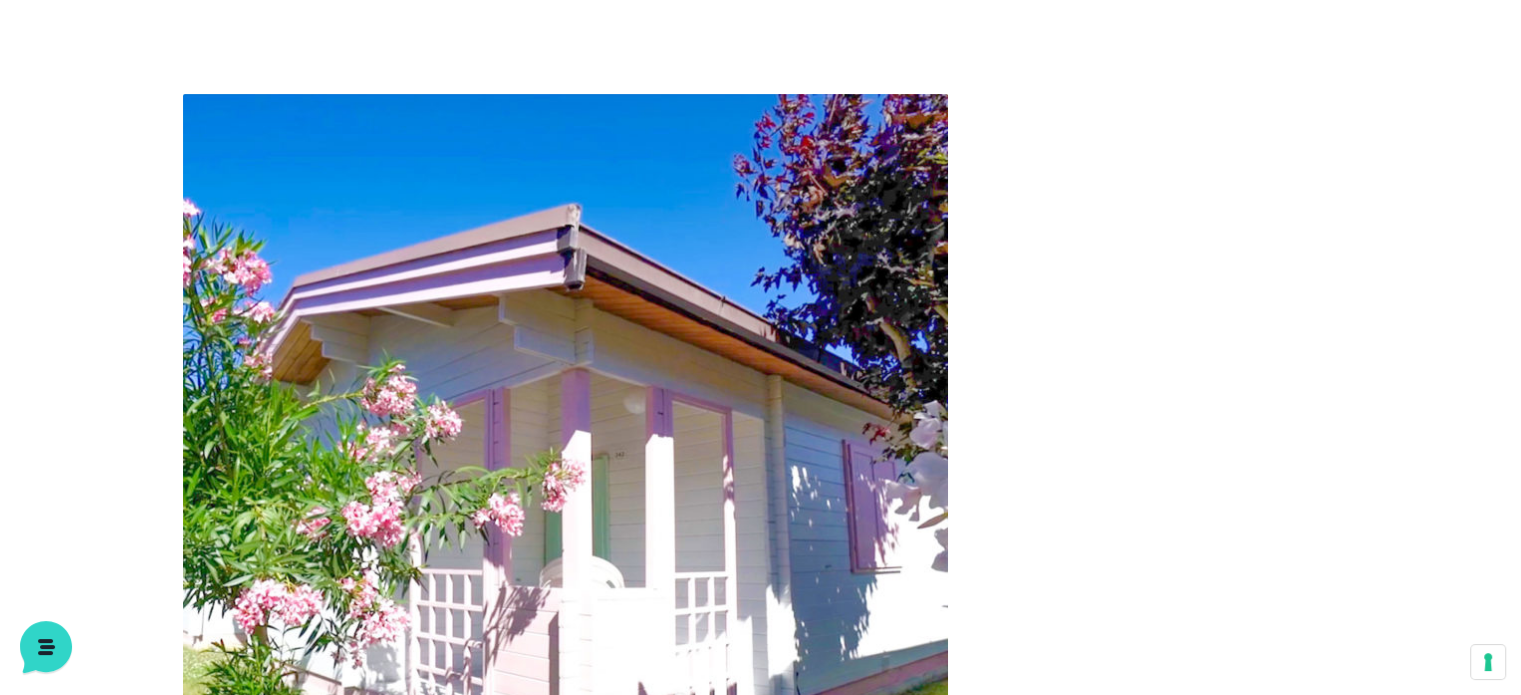 scroll, scrollTop: 700, scrollLeft: 0, axis: vertical 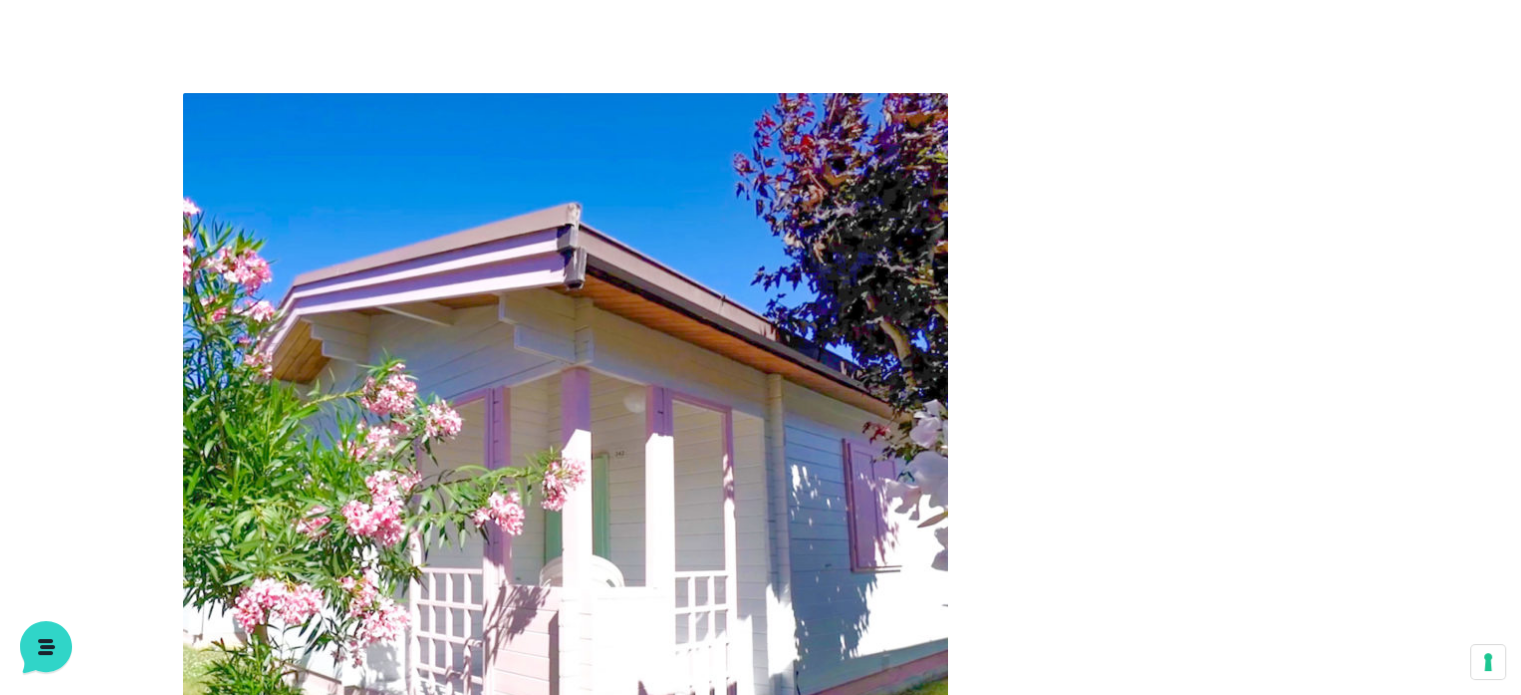 drag, startPoint x: 344, startPoint y: 496, endPoint x: 356, endPoint y: 495, distance: 12.0415945 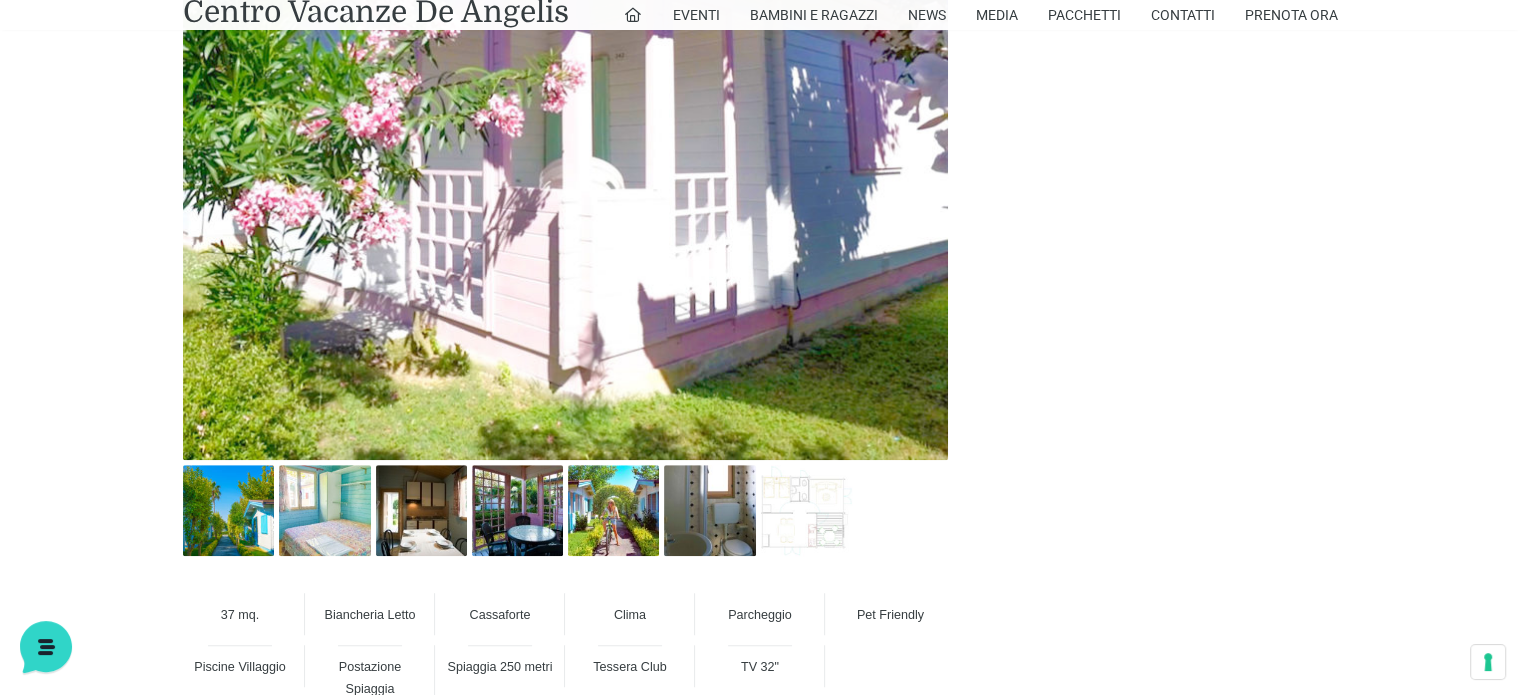 scroll, scrollTop: 1100, scrollLeft: 0, axis: vertical 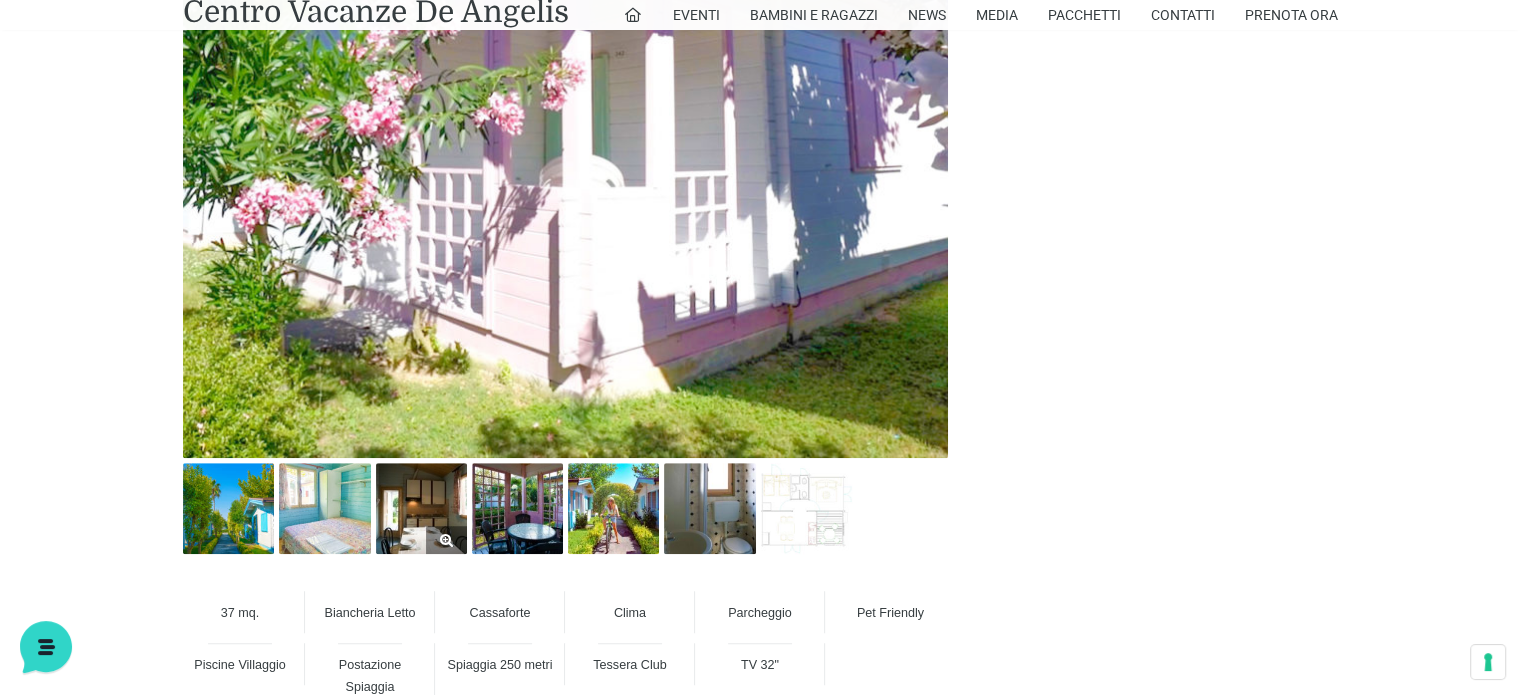click at bounding box center (421, 508) 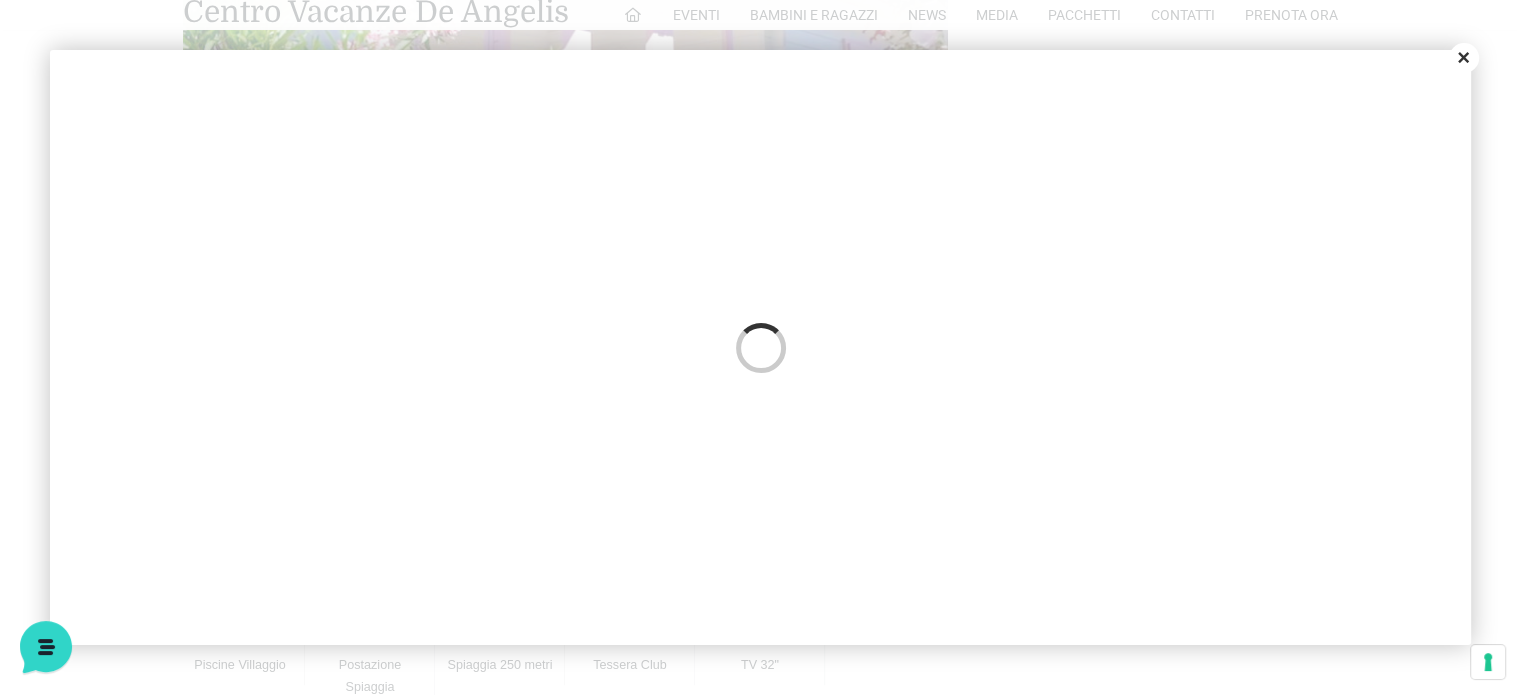 scroll, scrollTop: 0, scrollLeft: 0, axis: both 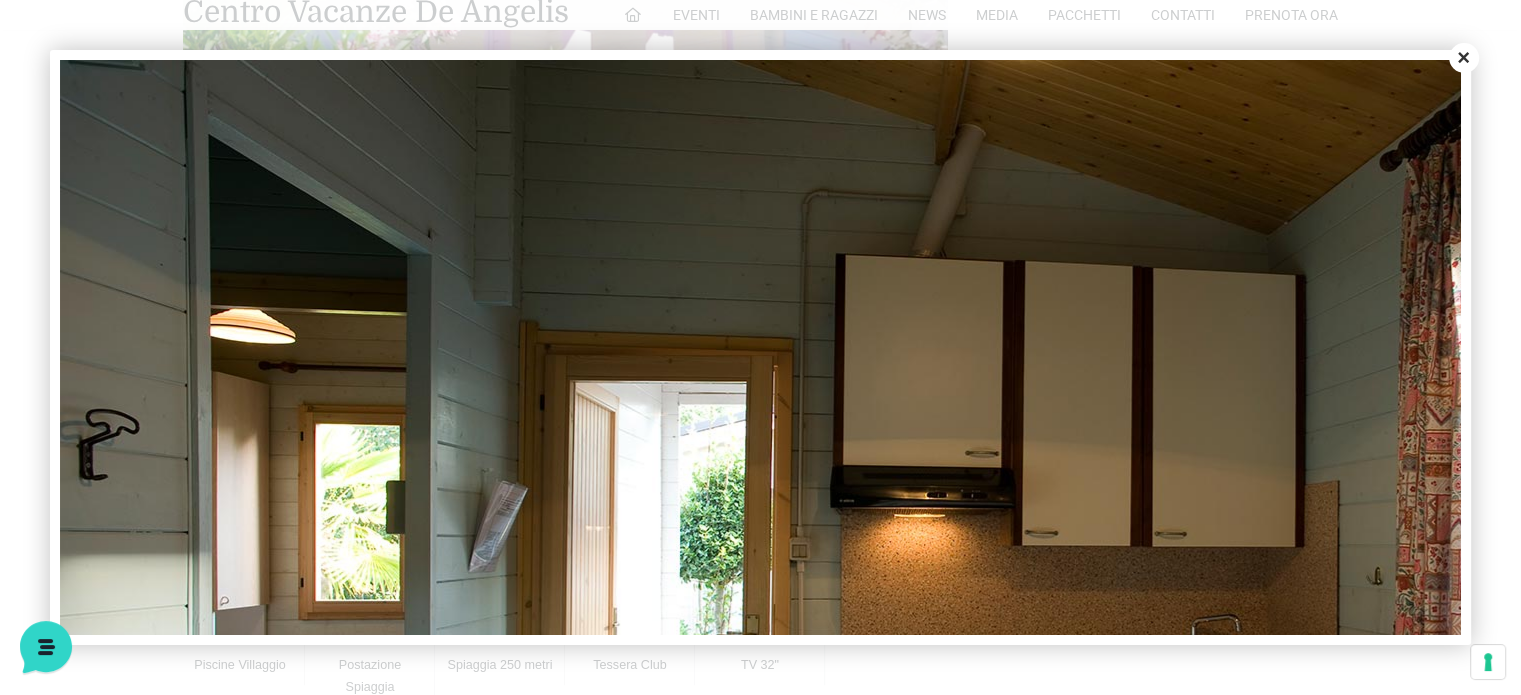 drag, startPoint x: 1460, startPoint y: 59, endPoint x: 1455, endPoint y: 70, distance: 12.083046 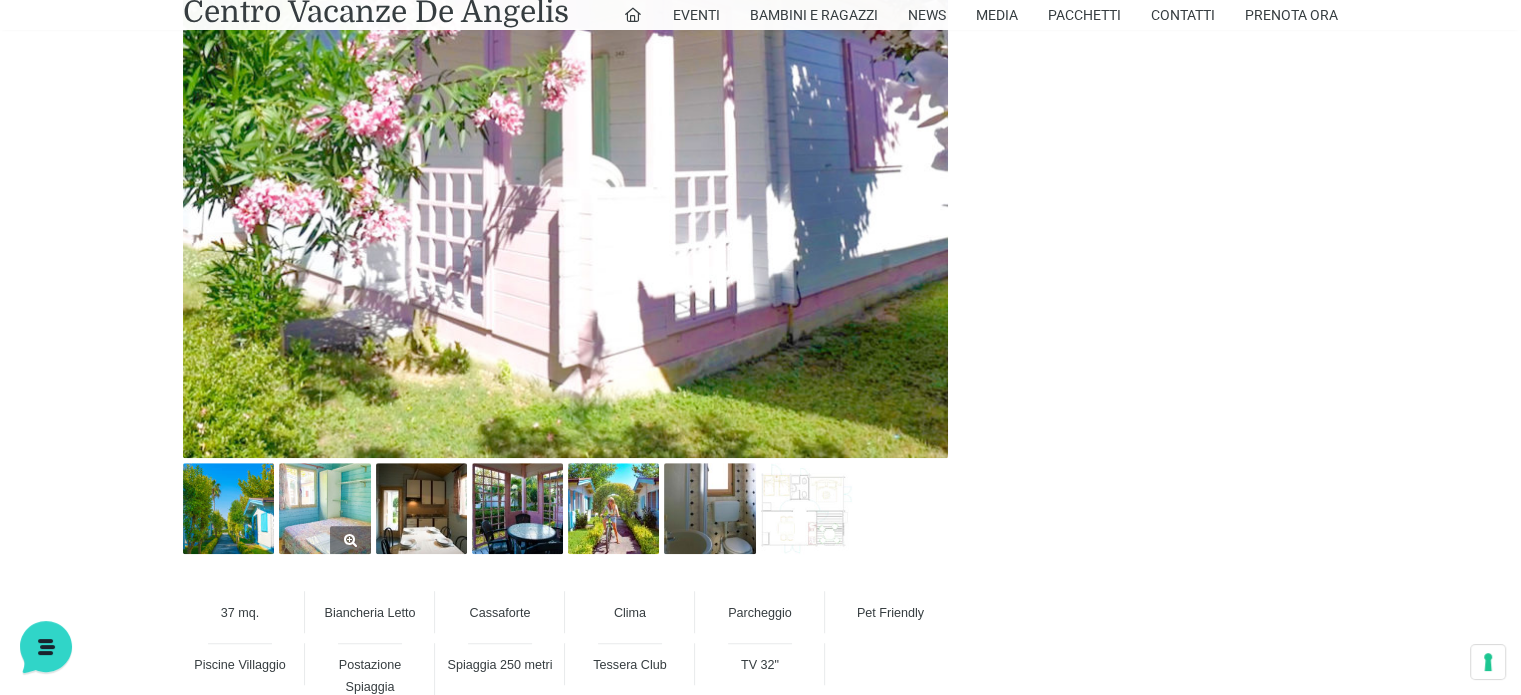 click at bounding box center (324, 508) 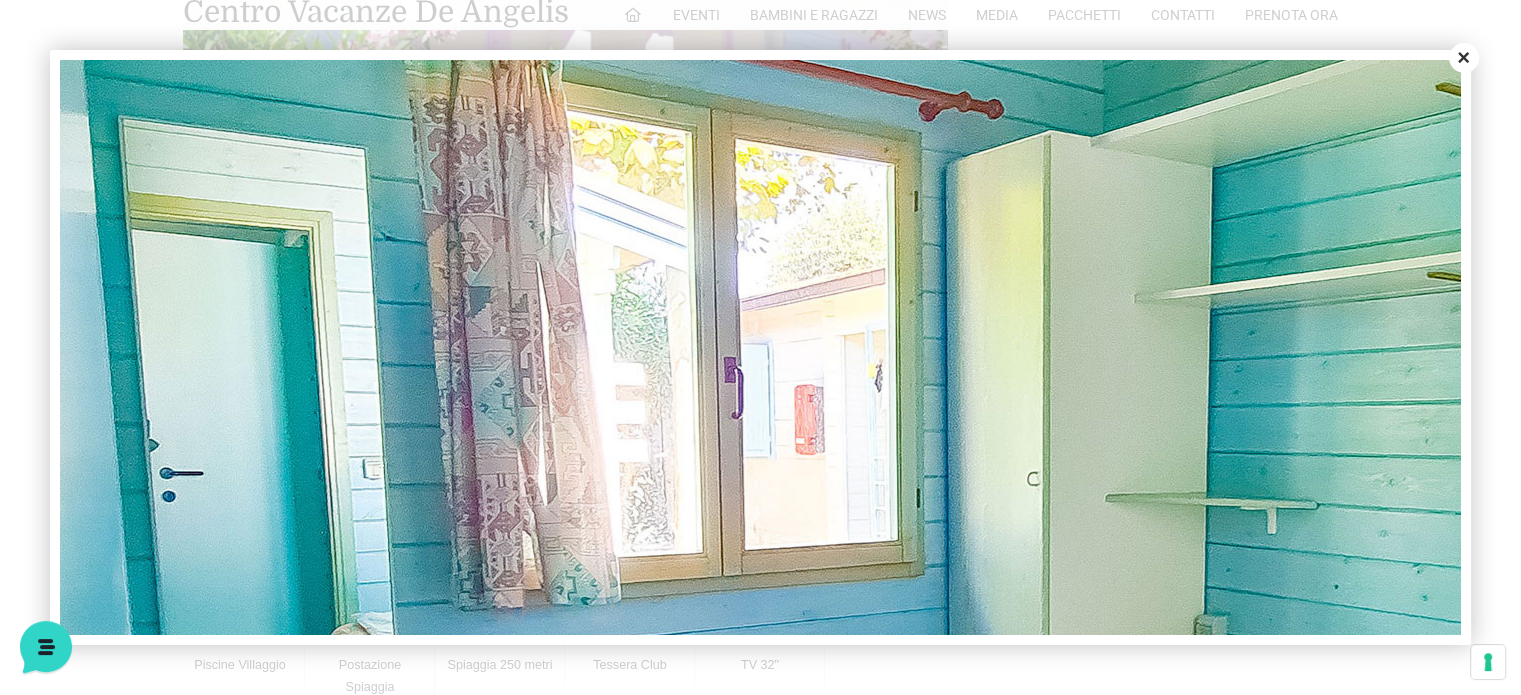 scroll, scrollTop: 0, scrollLeft: 0, axis: both 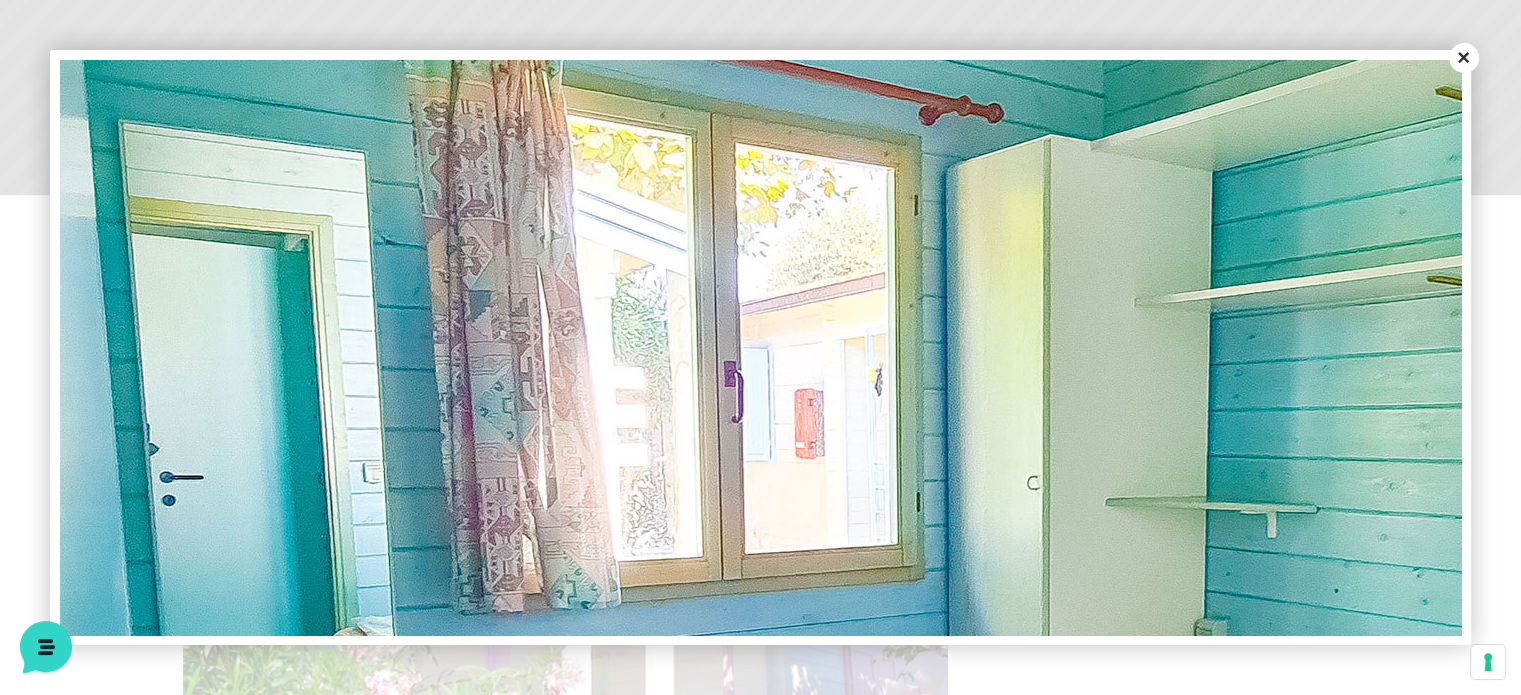 drag, startPoint x: 1467, startPoint y: 55, endPoint x: 1460, endPoint y: 69, distance: 15.652476 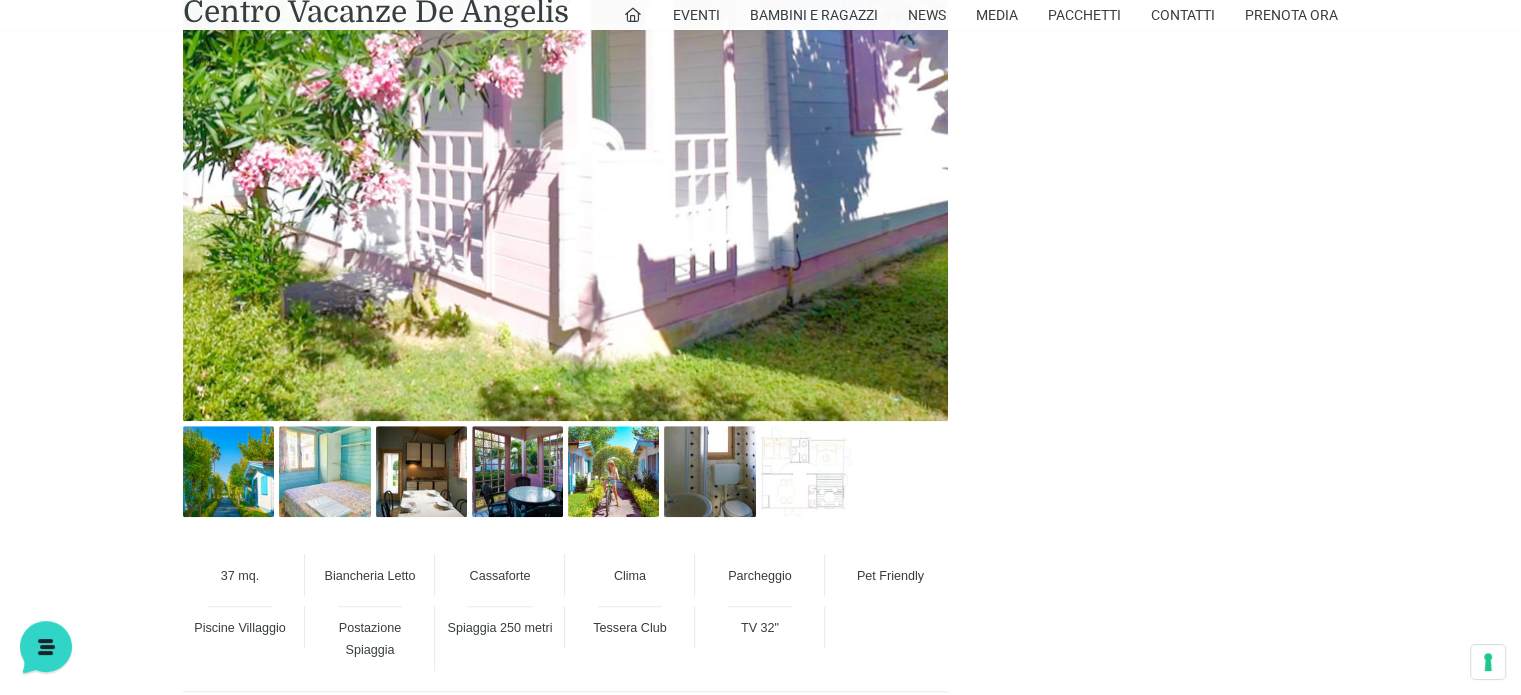scroll, scrollTop: 1200, scrollLeft: 0, axis: vertical 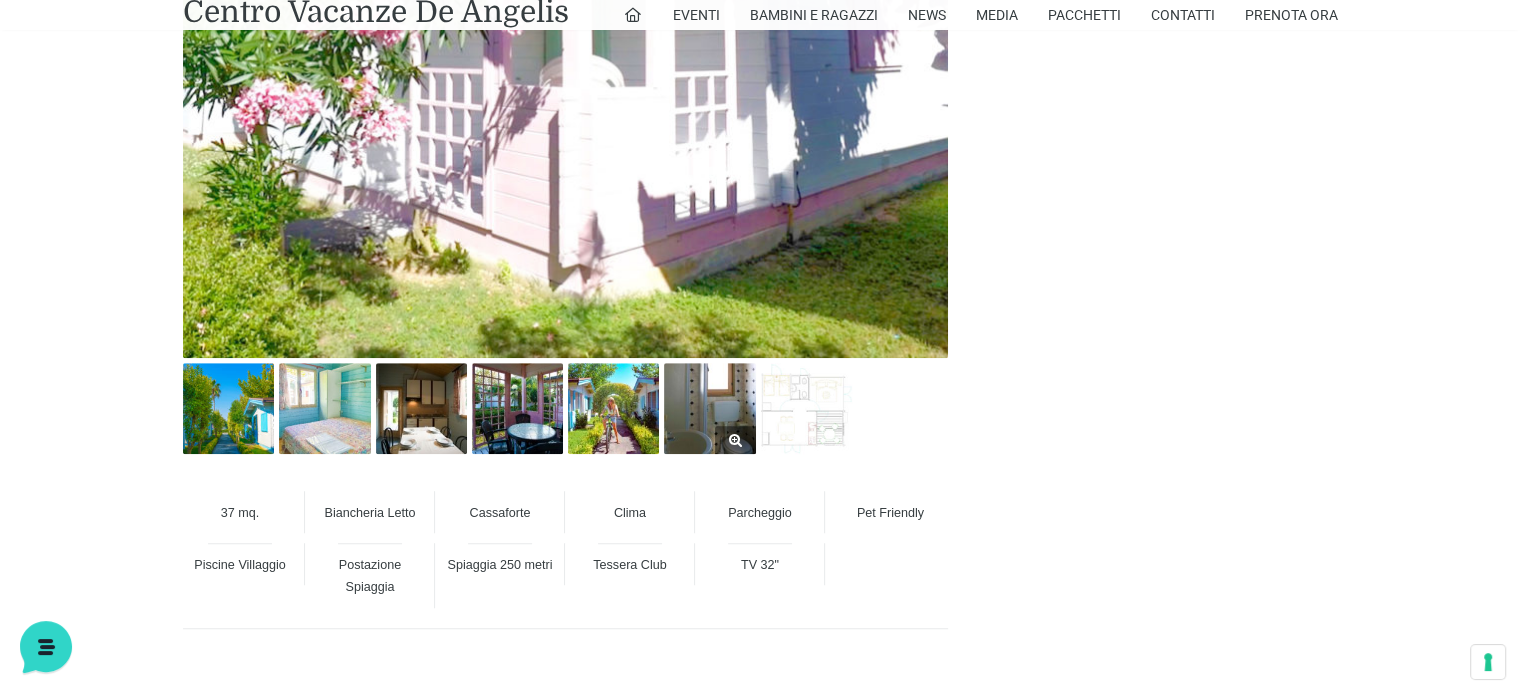 click at bounding box center [709, 408] 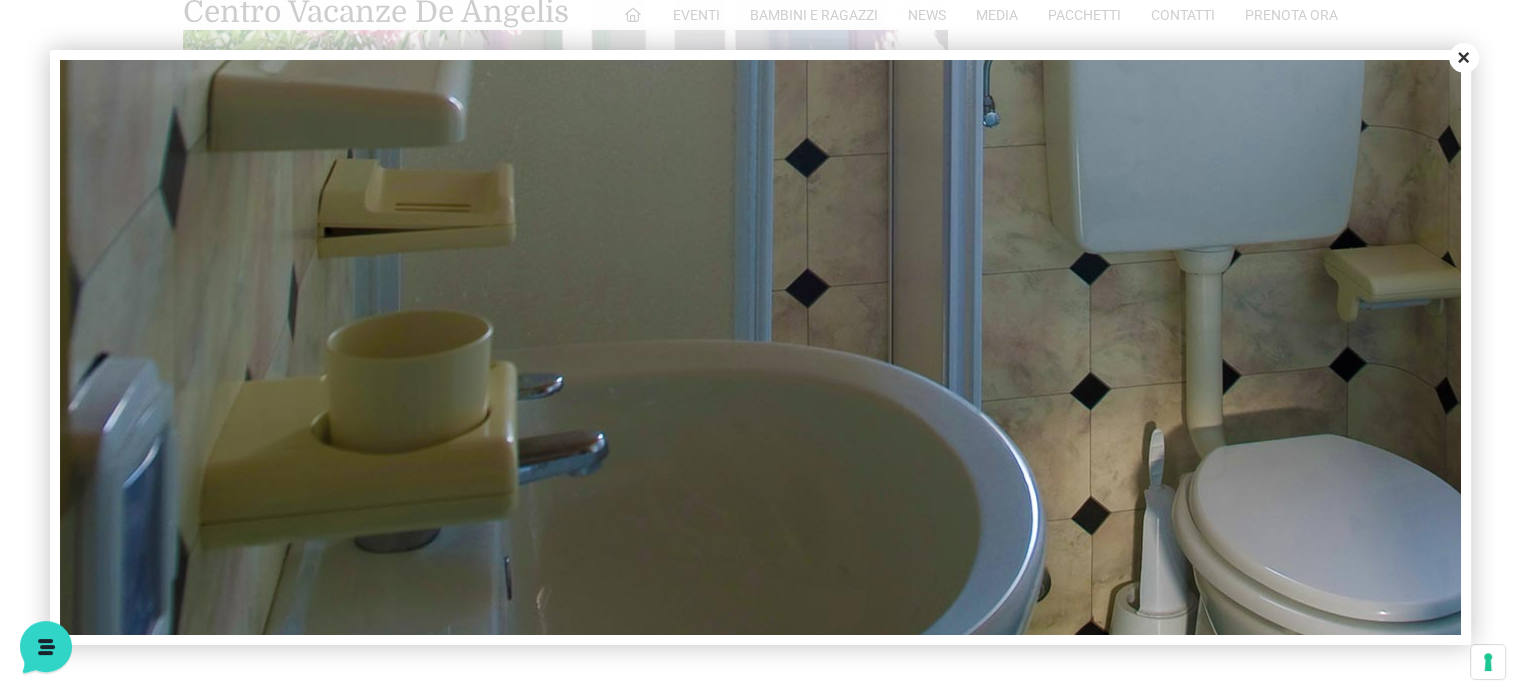 scroll, scrollTop: 520, scrollLeft: 0, axis: vertical 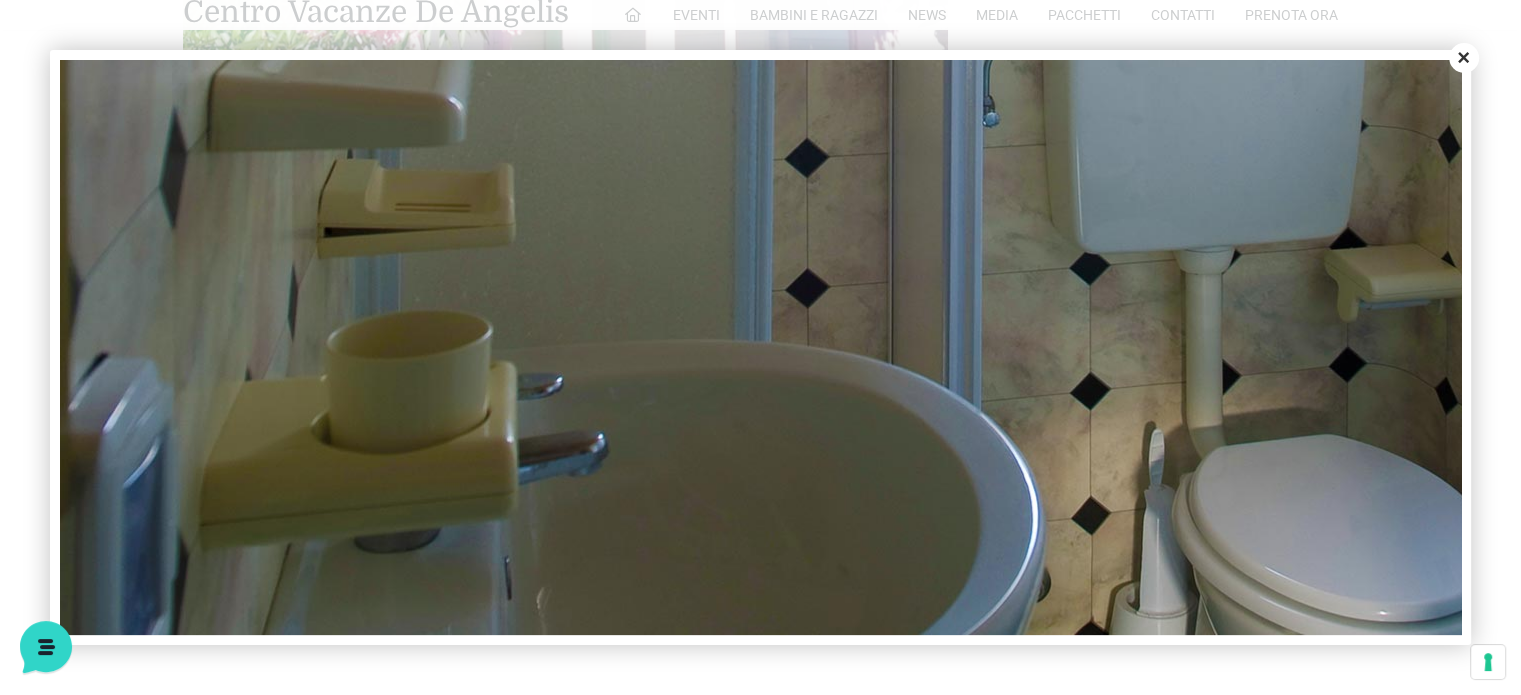 drag, startPoint x: 1464, startPoint y: 59, endPoint x: 1456, endPoint y: 71, distance: 14.422205 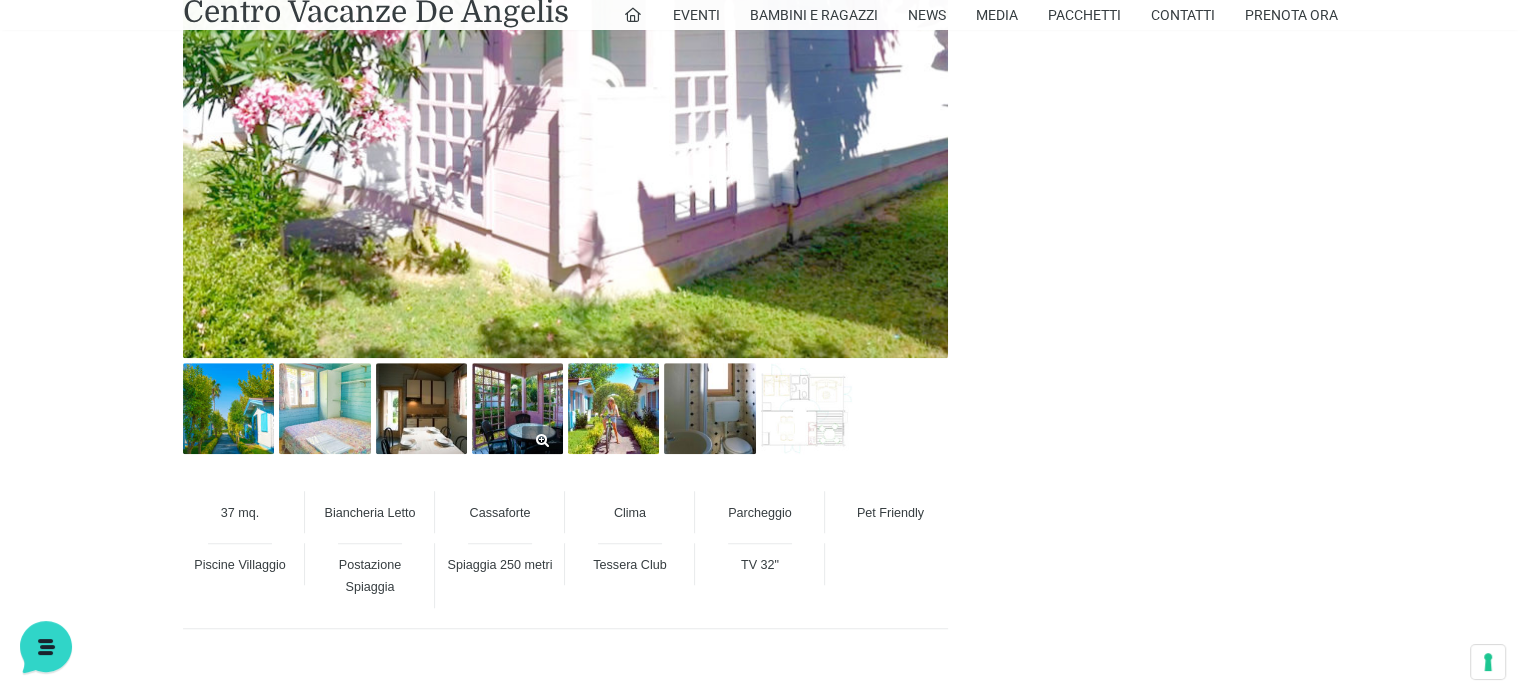 click at bounding box center [517, 408] 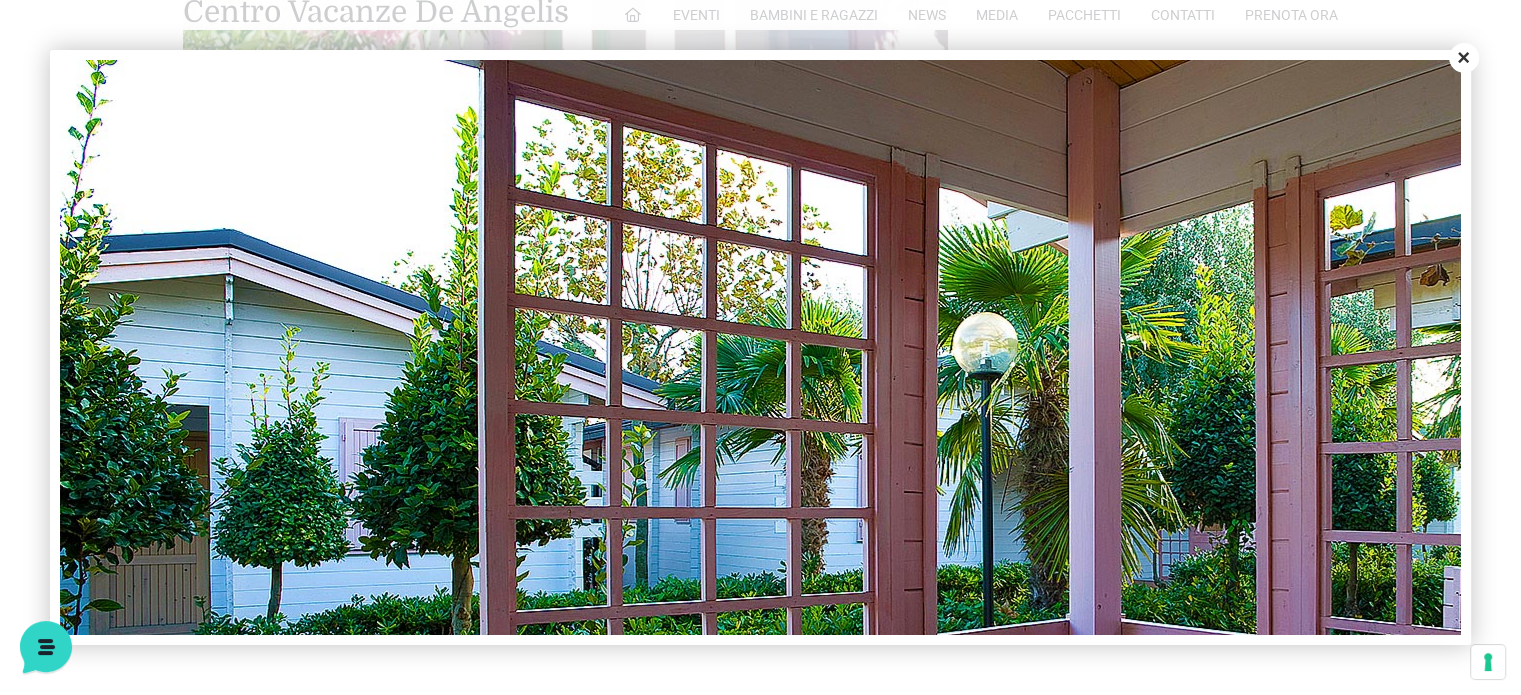 scroll, scrollTop: 0, scrollLeft: 0, axis: both 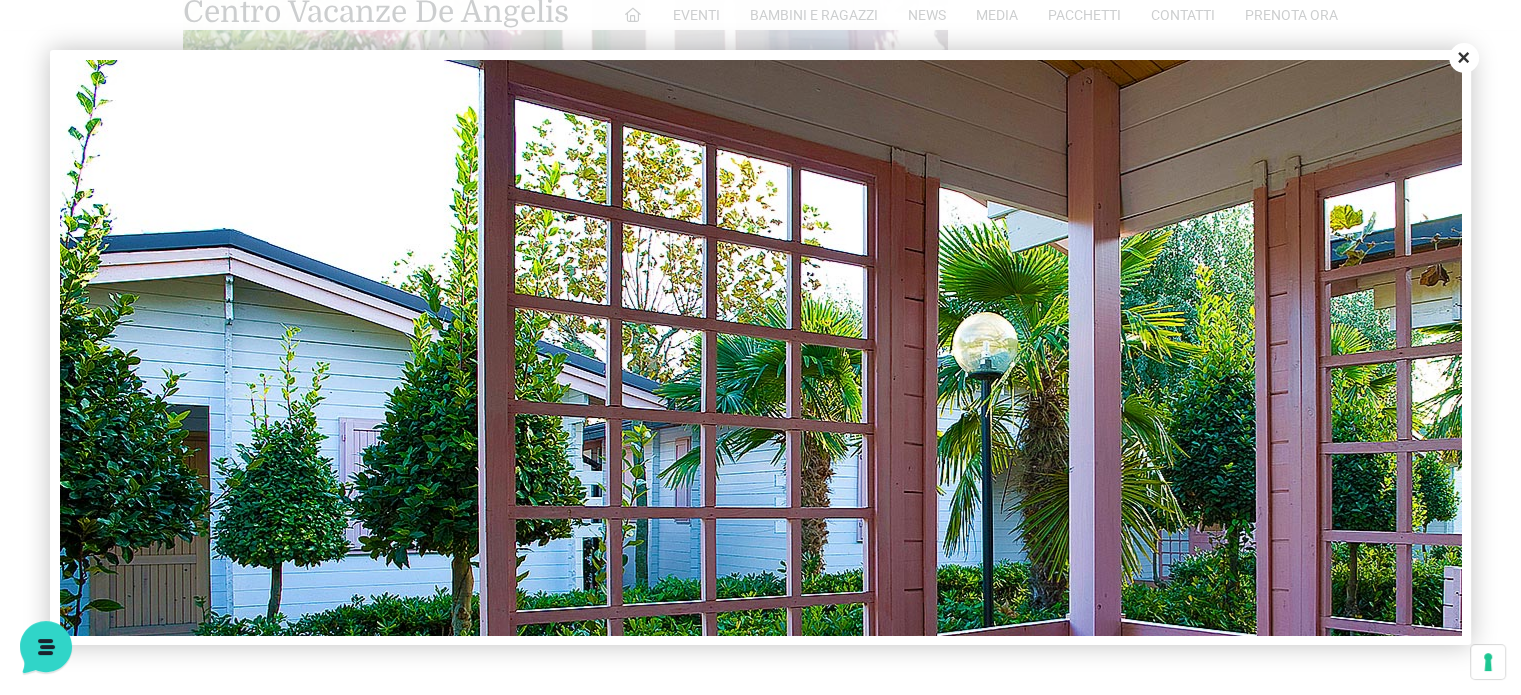 drag, startPoint x: 1464, startPoint y: 59, endPoint x: 1454, endPoint y: 71, distance: 15.6205 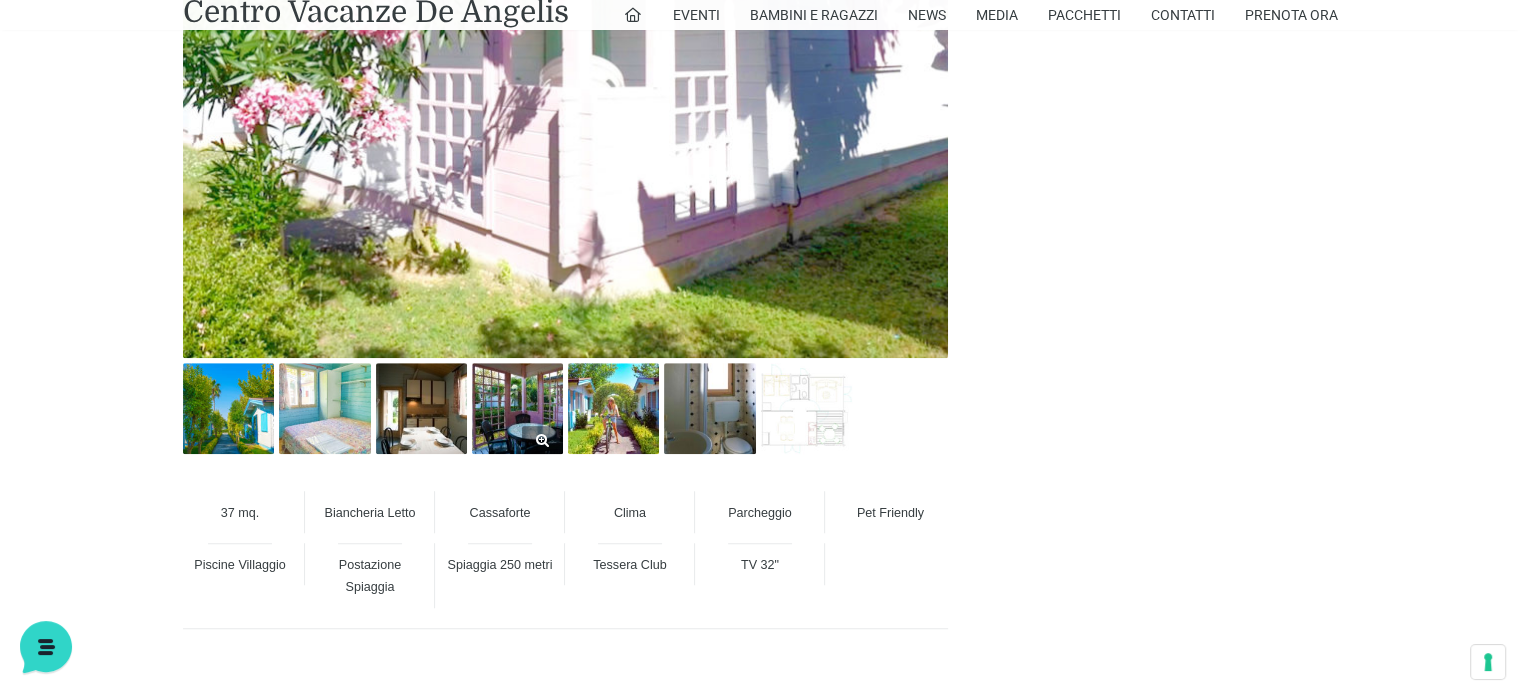 click at bounding box center (517, 408) 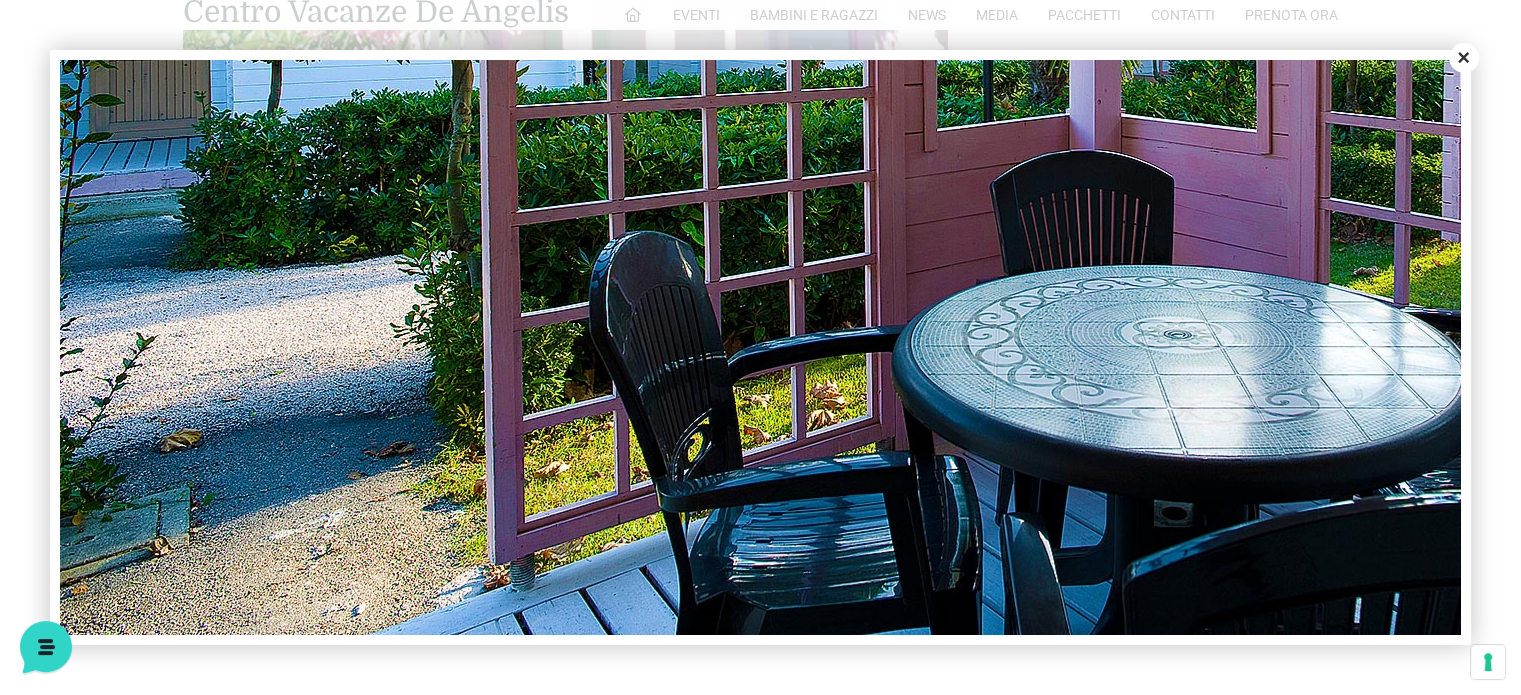 scroll, scrollTop: 520, scrollLeft: 0, axis: vertical 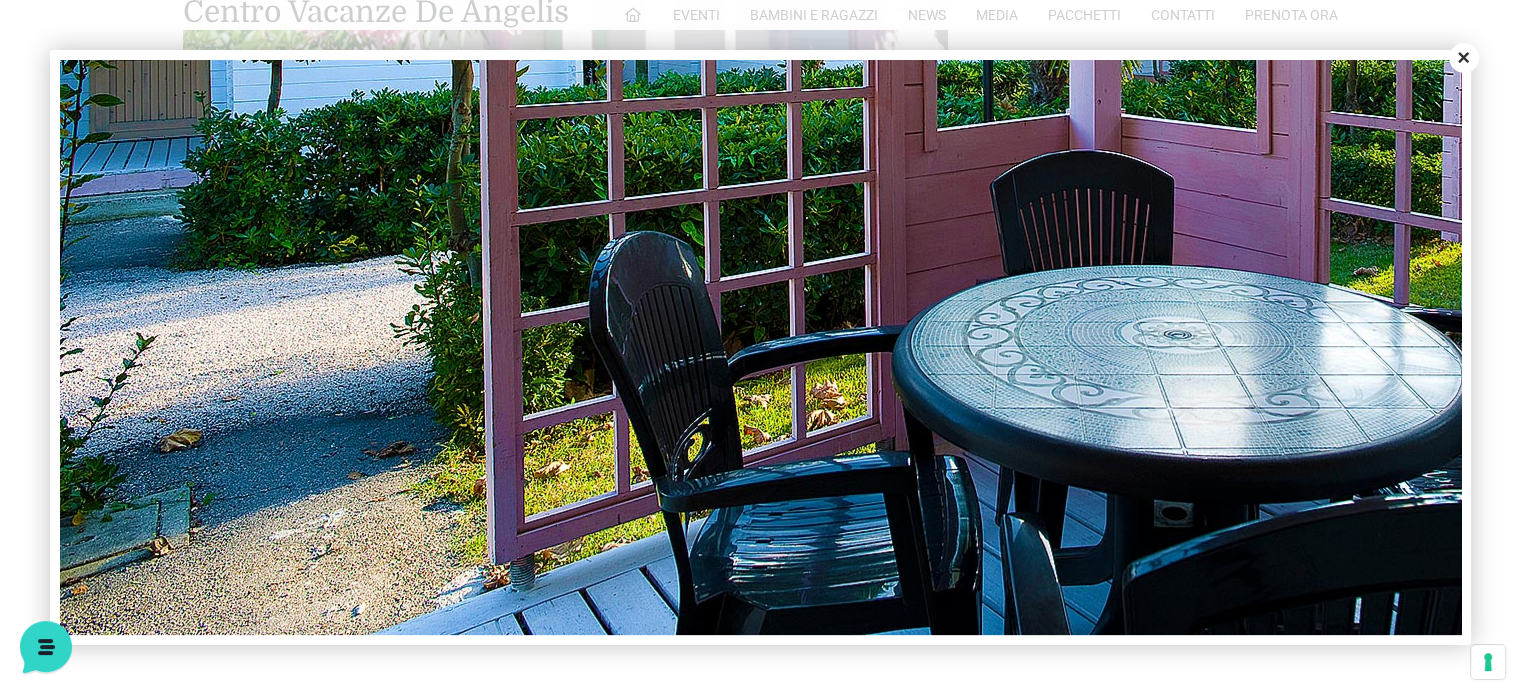 drag, startPoint x: 1463, startPoint y: 59, endPoint x: 1448, endPoint y: 68, distance: 17.492855 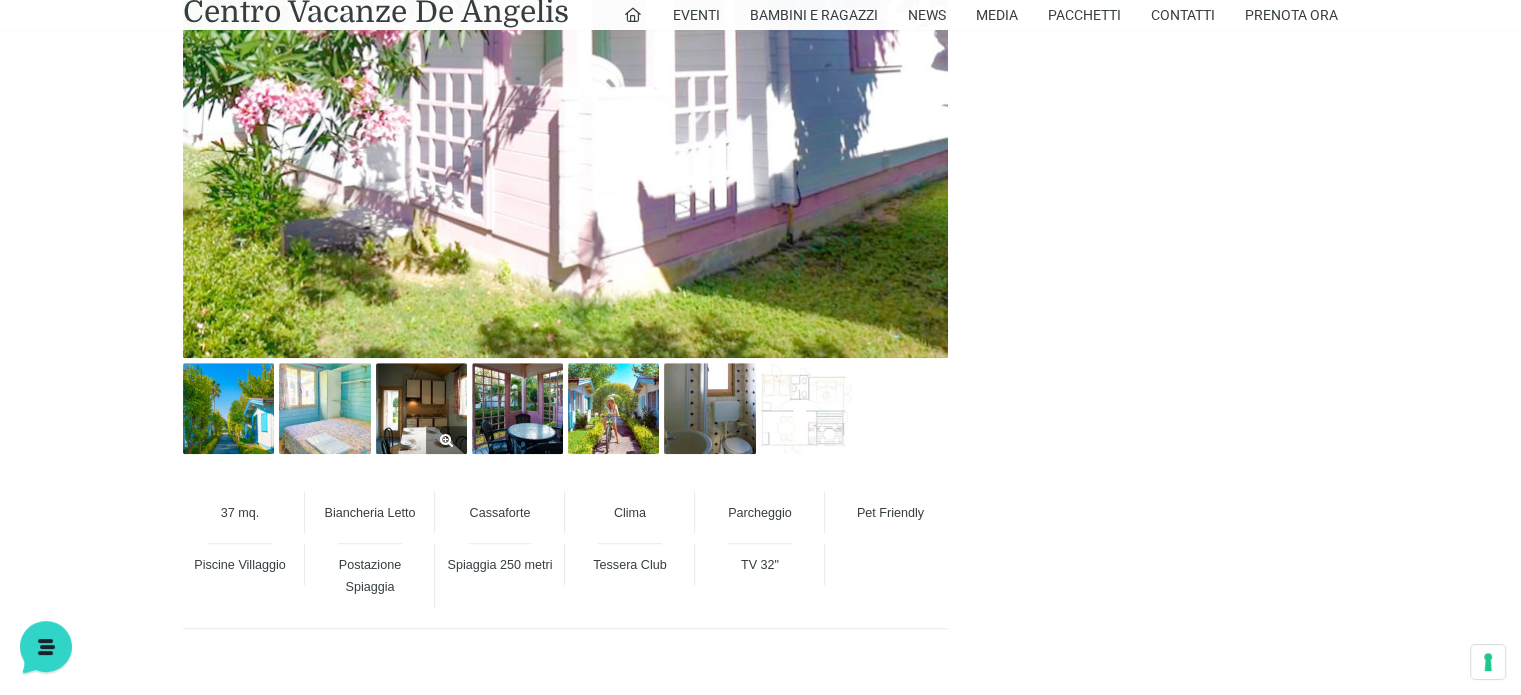 click at bounding box center [421, 408] 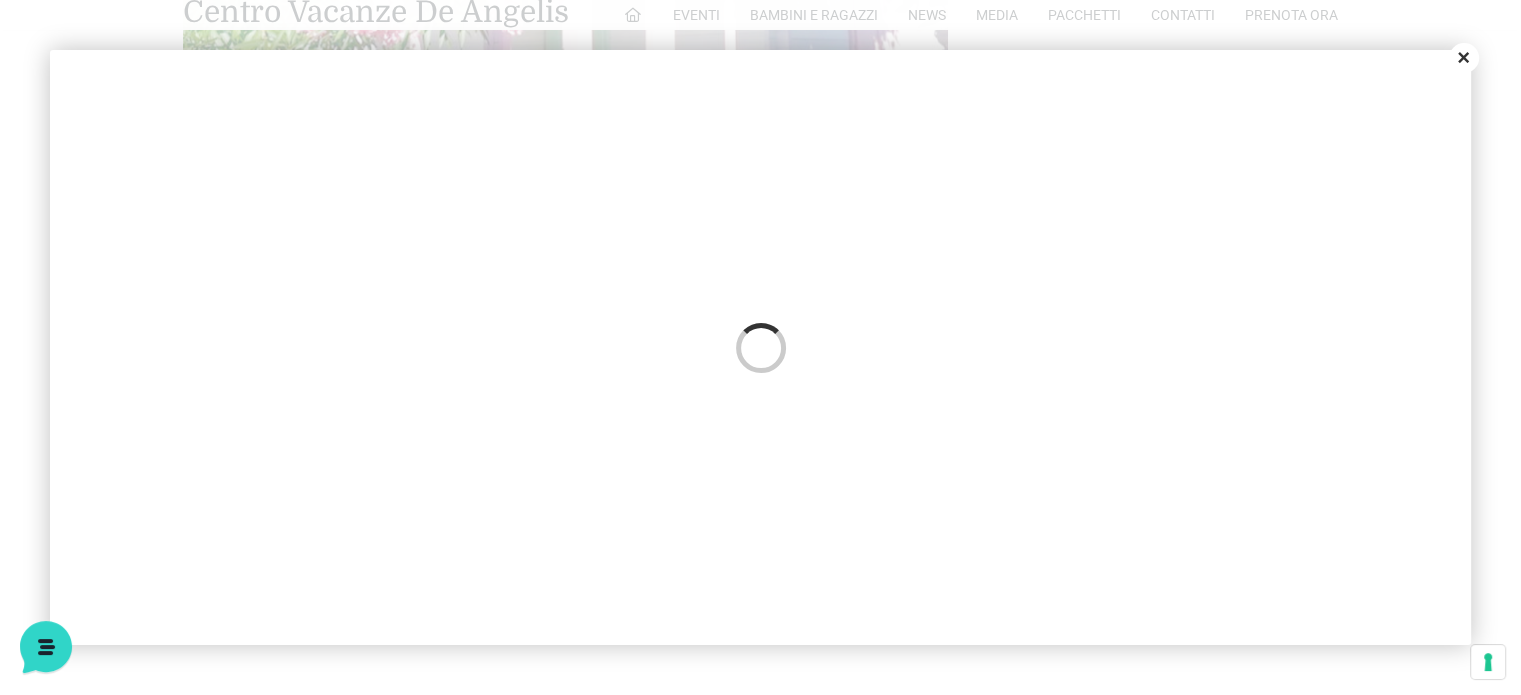 scroll, scrollTop: 0, scrollLeft: 0, axis: both 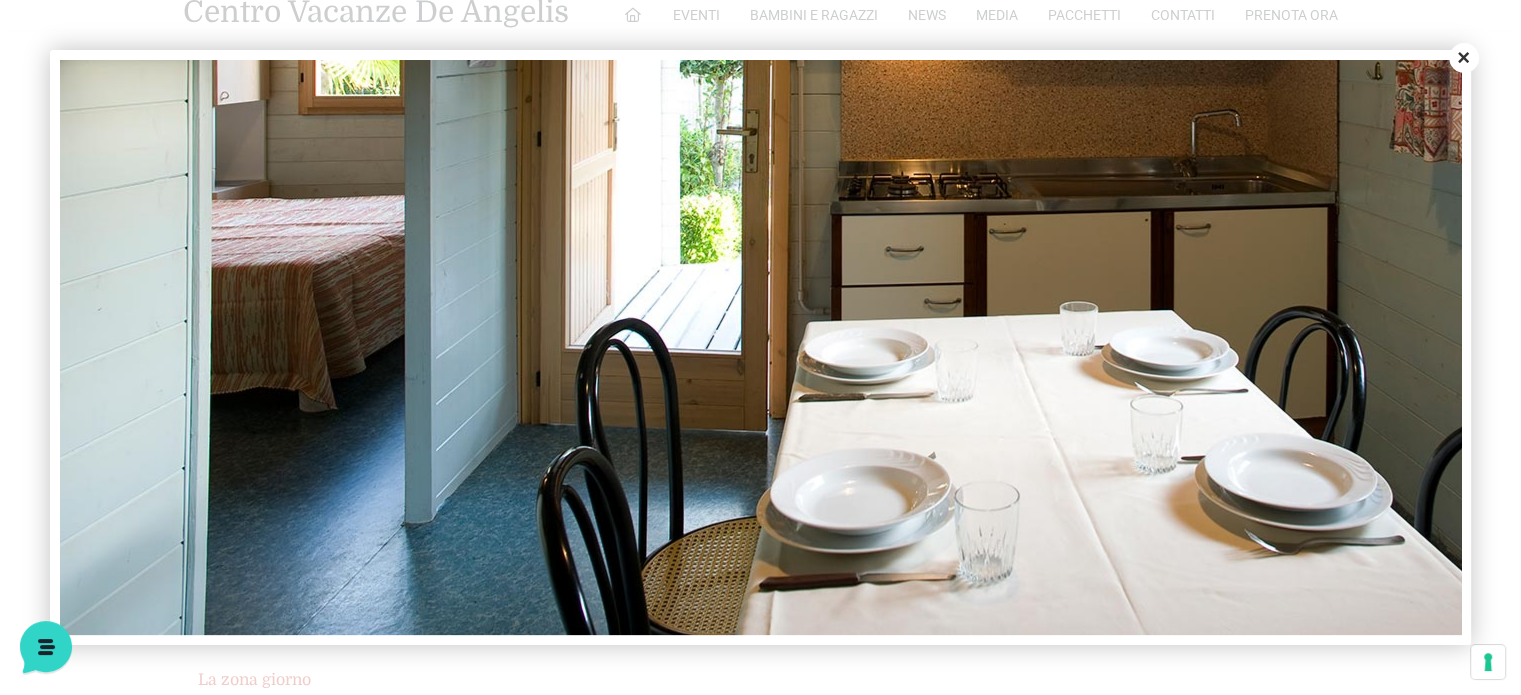 click on "Close" at bounding box center [1464, 58] 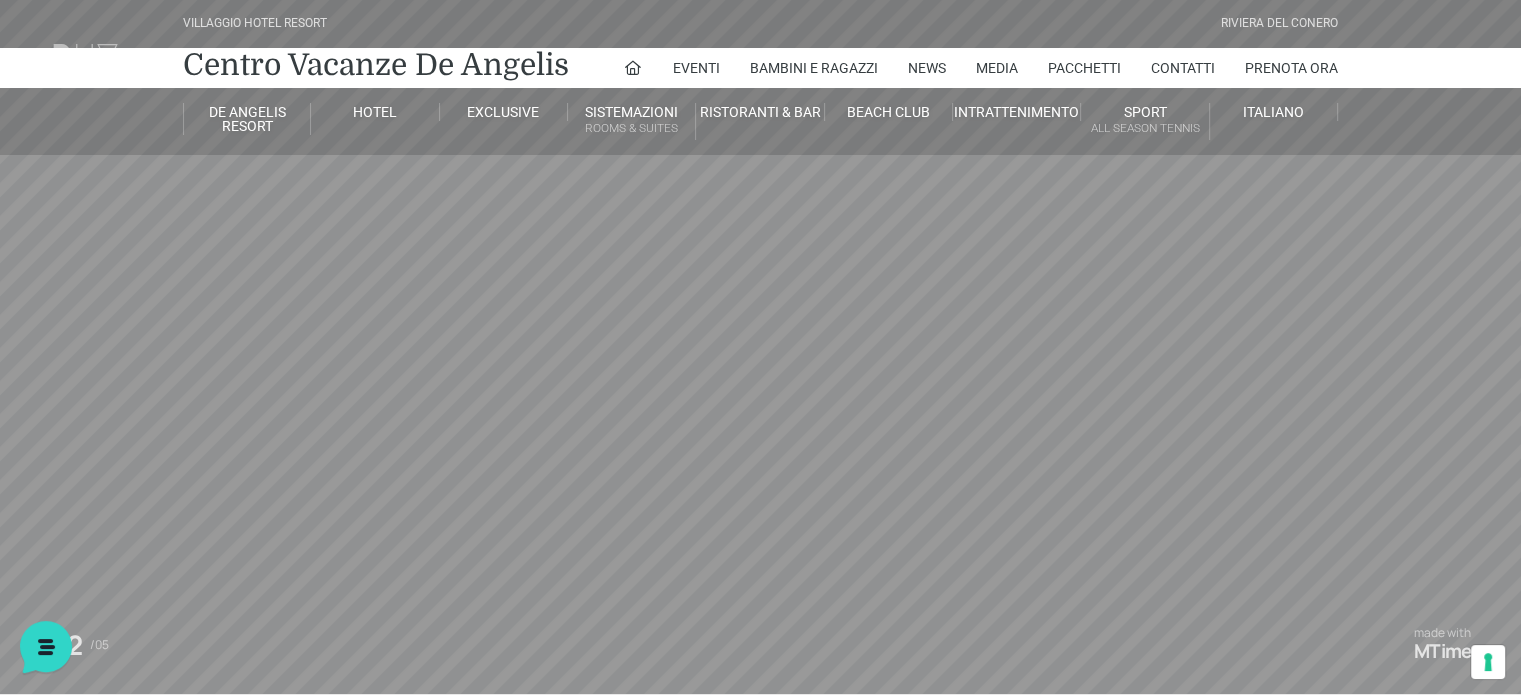 scroll, scrollTop: 0, scrollLeft: 0, axis: both 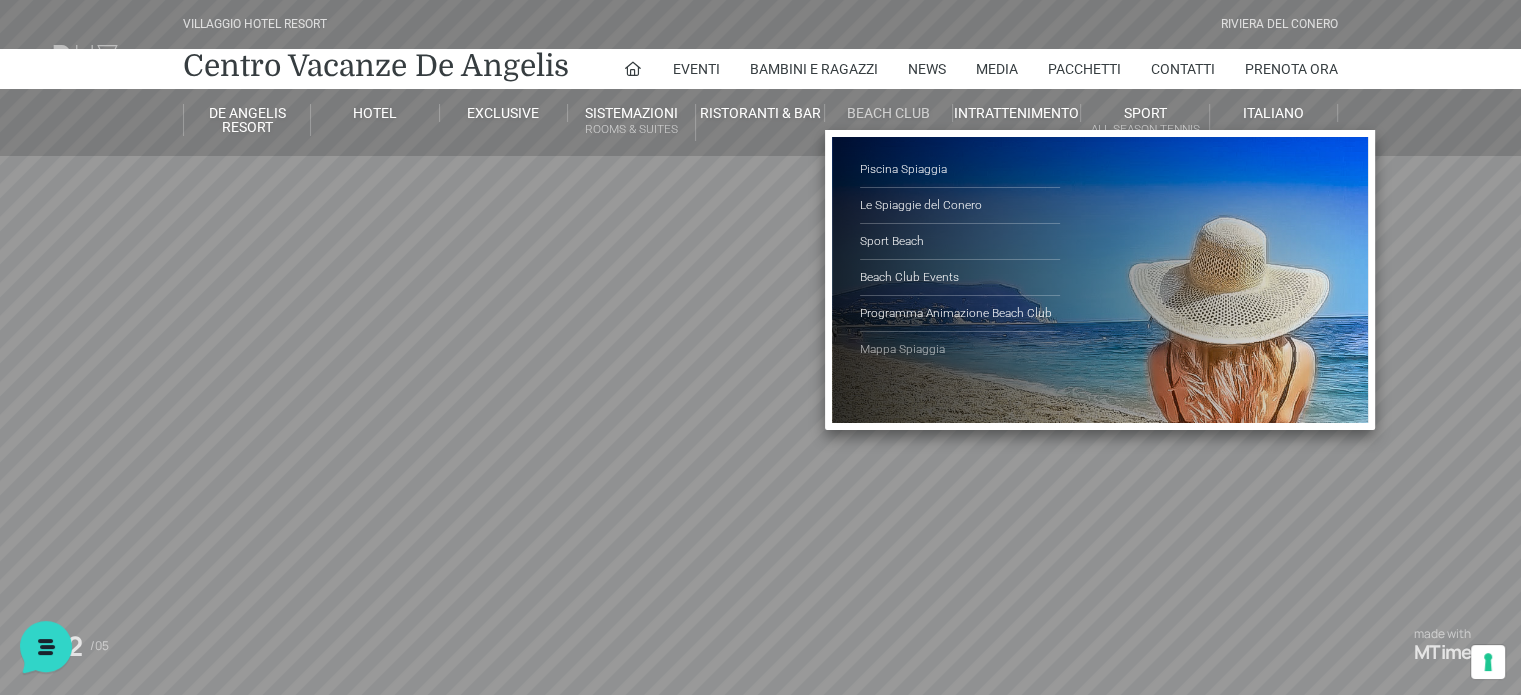 click on "Mappa Spiaggia" at bounding box center (960, 349) 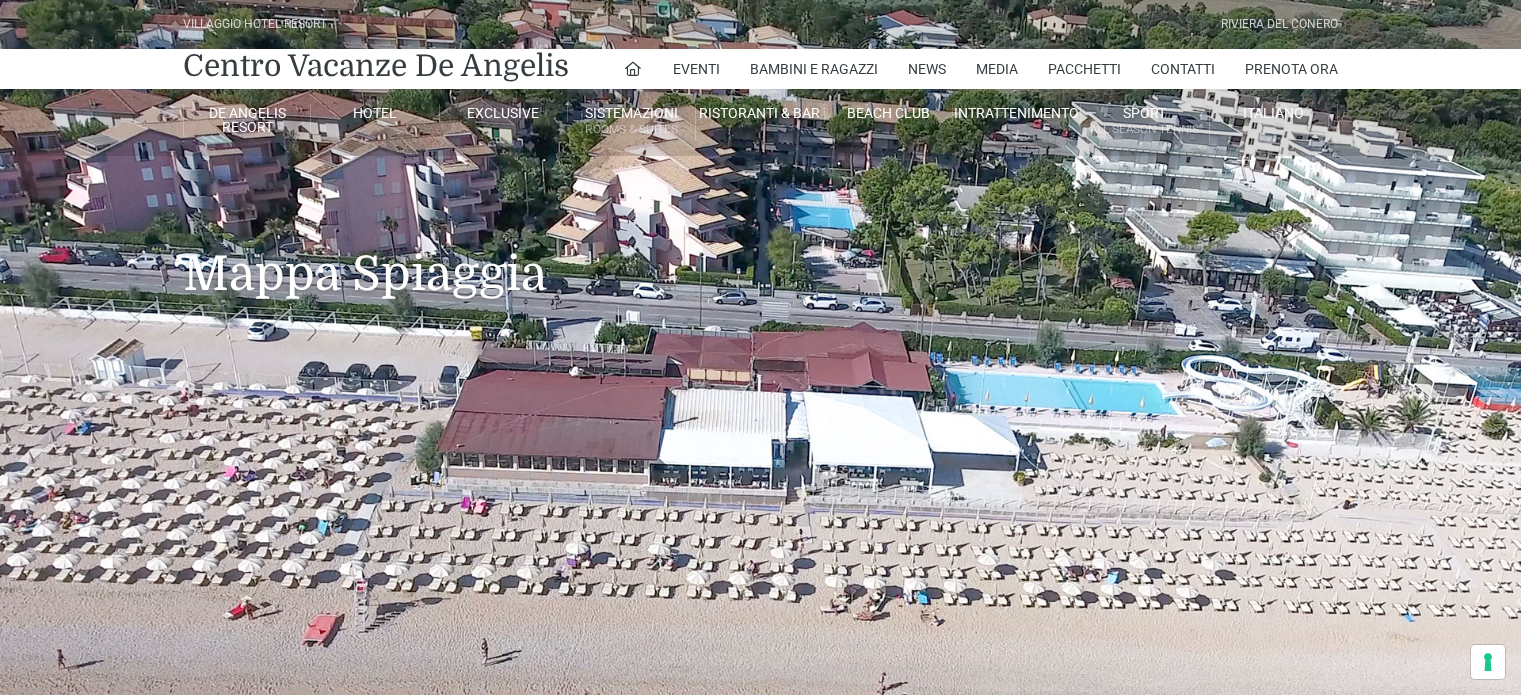 scroll, scrollTop: 0, scrollLeft: 0, axis: both 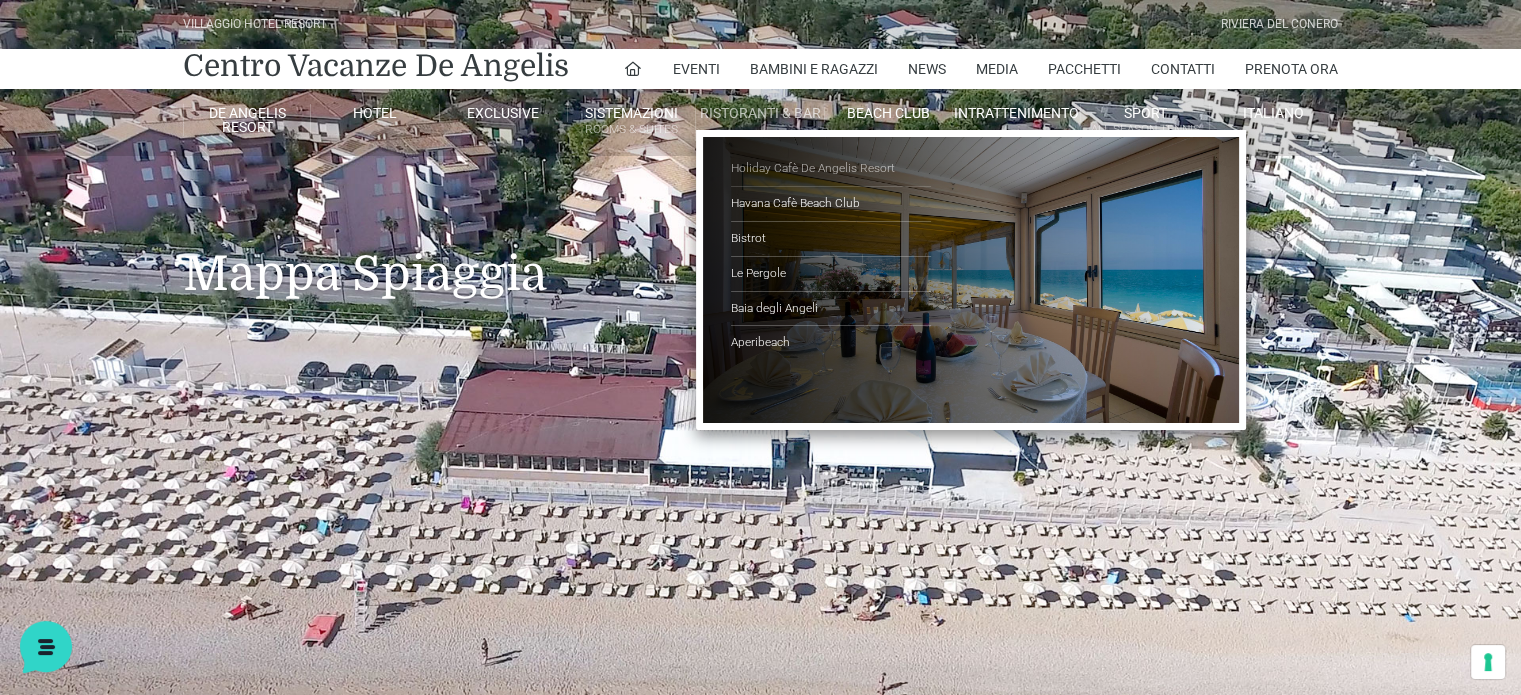 click on "Holiday Cafè De Angelis Resort" at bounding box center [831, 169] 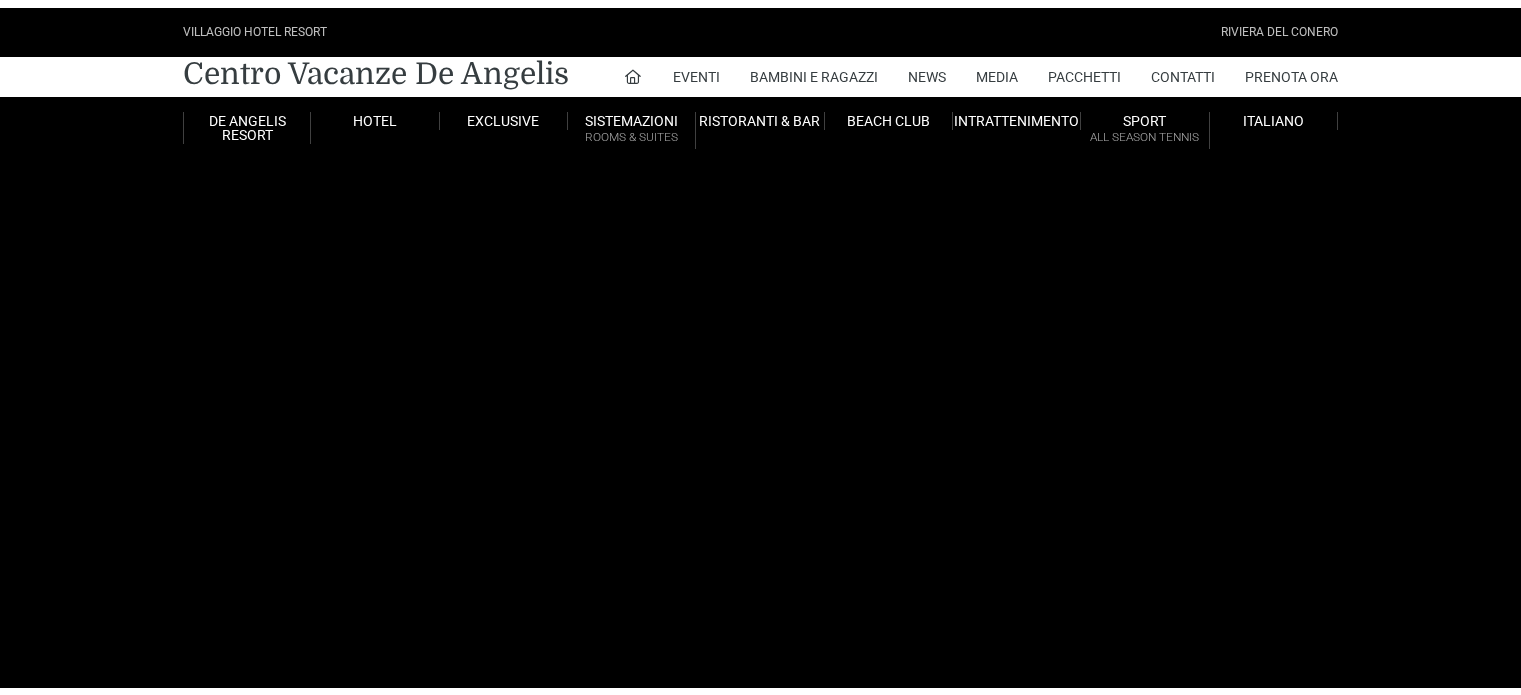scroll, scrollTop: 0, scrollLeft: 0, axis: both 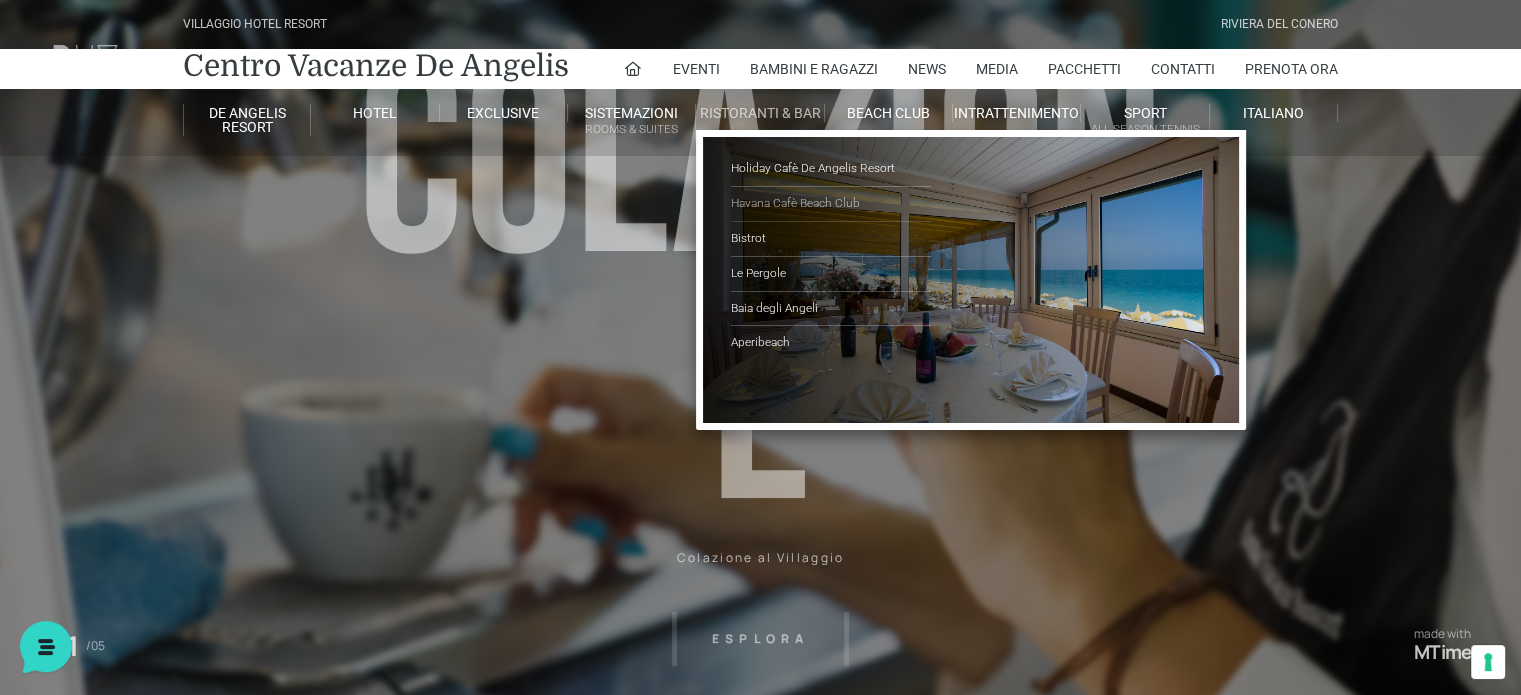 click on "Havana Cafè Beach Club" at bounding box center [831, 204] 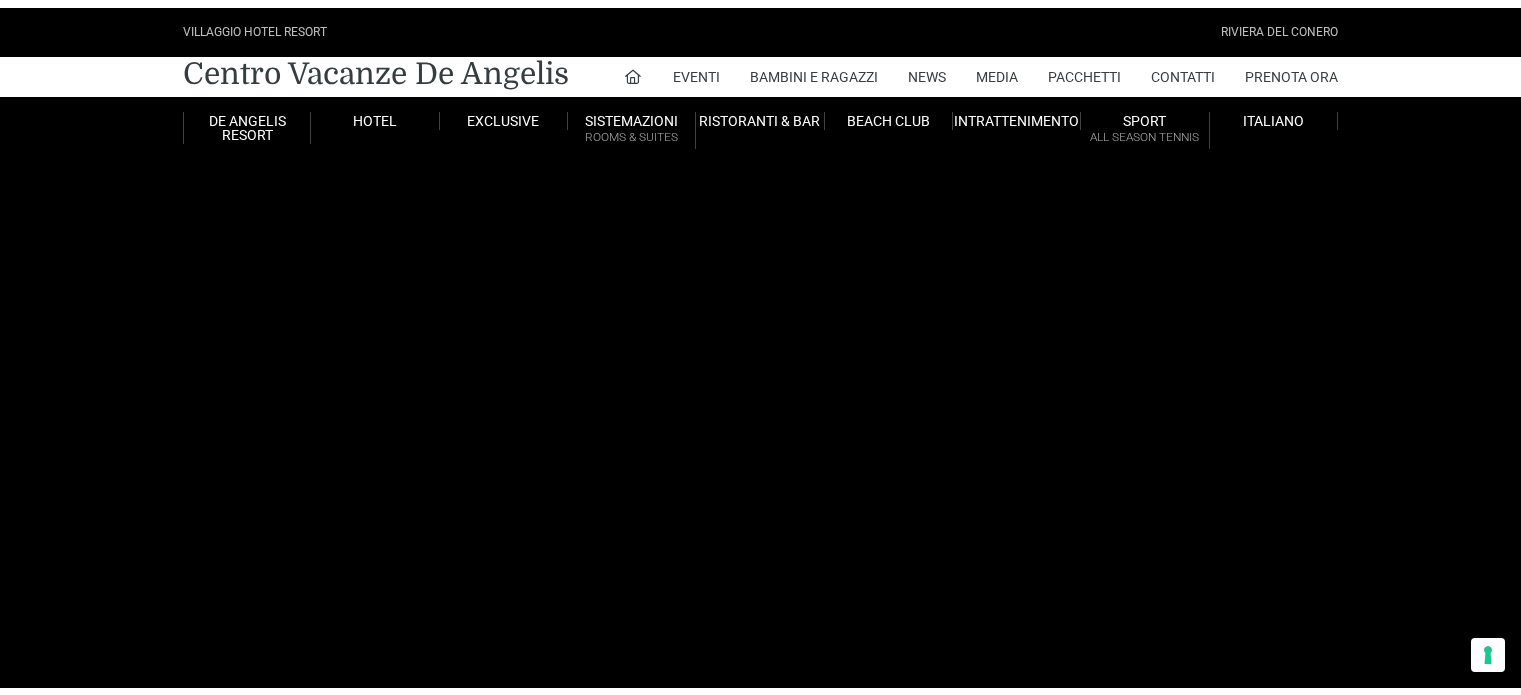 scroll, scrollTop: 0, scrollLeft: 0, axis: both 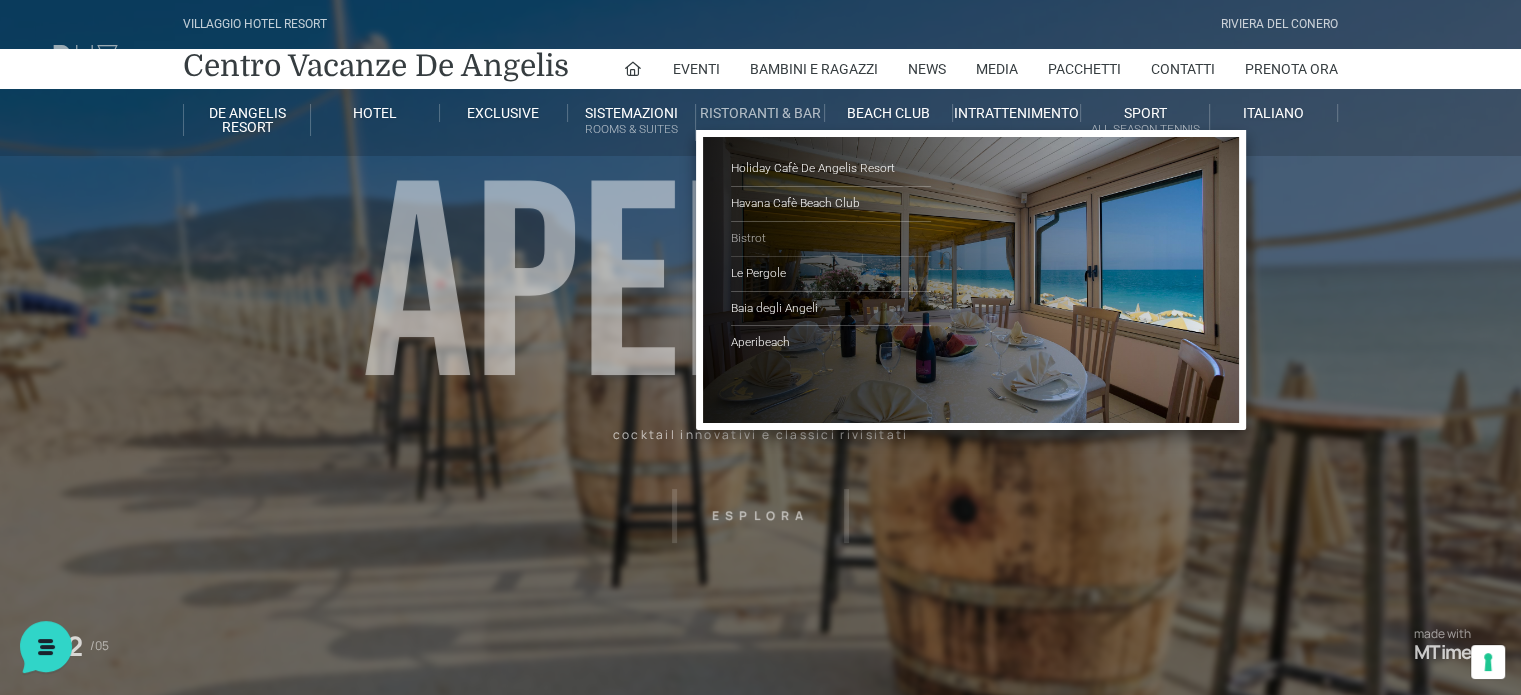 click on "Bistrot" at bounding box center (831, 239) 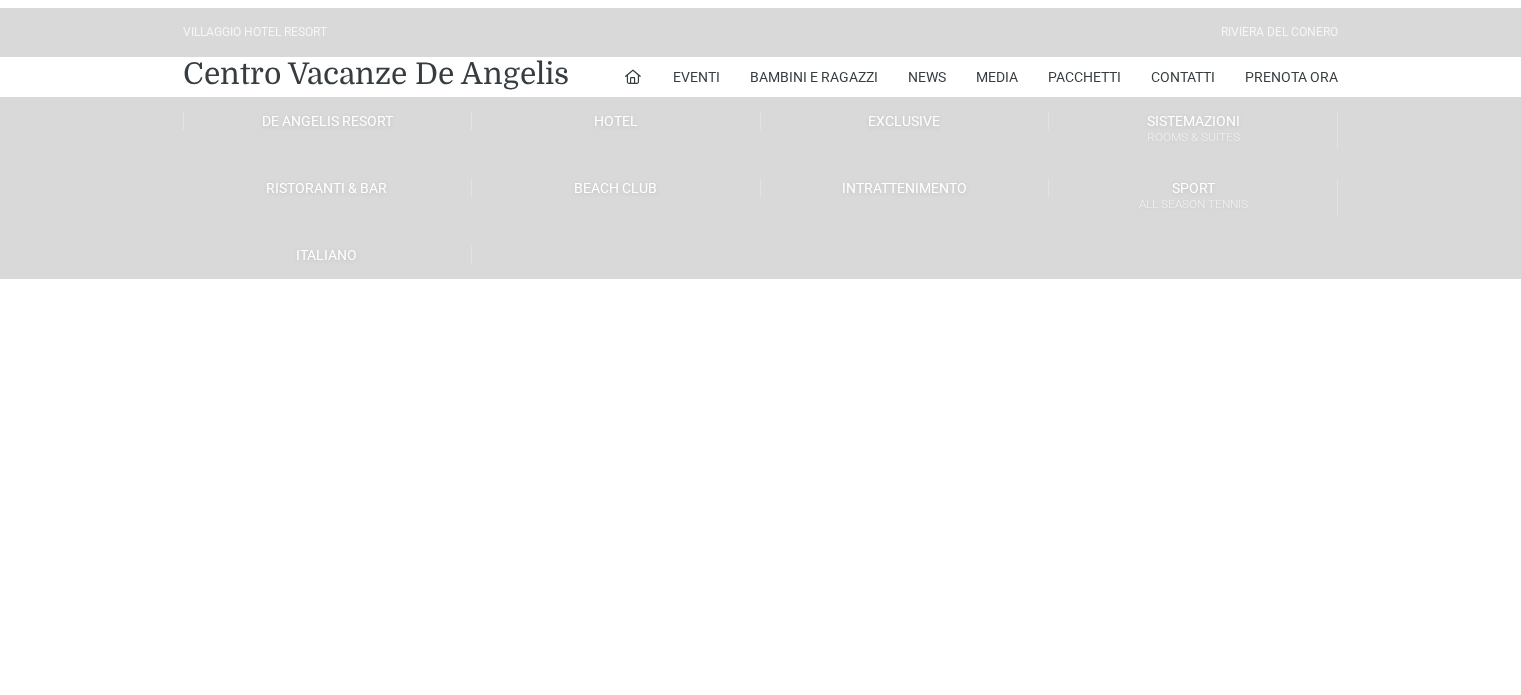 scroll, scrollTop: 0, scrollLeft: 0, axis: both 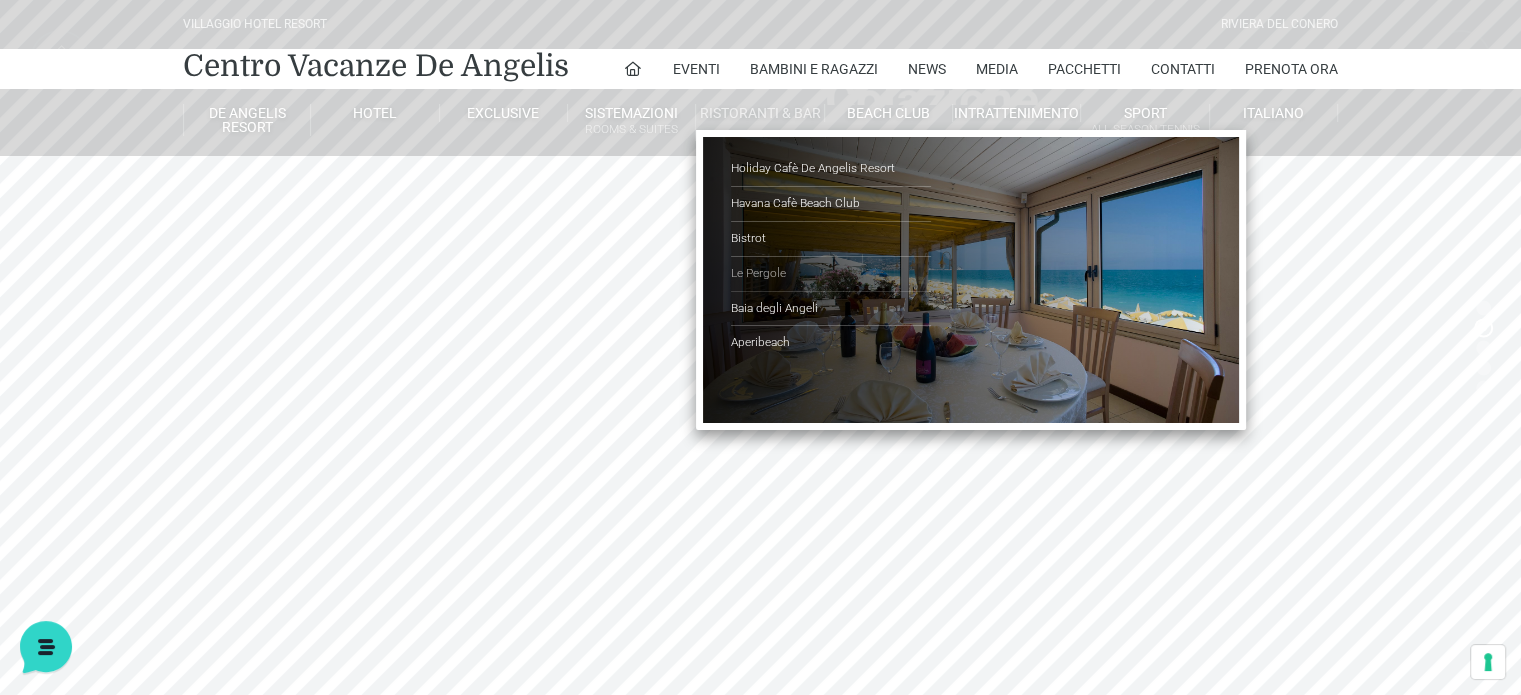 click on "Le Pergole" at bounding box center [831, 274] 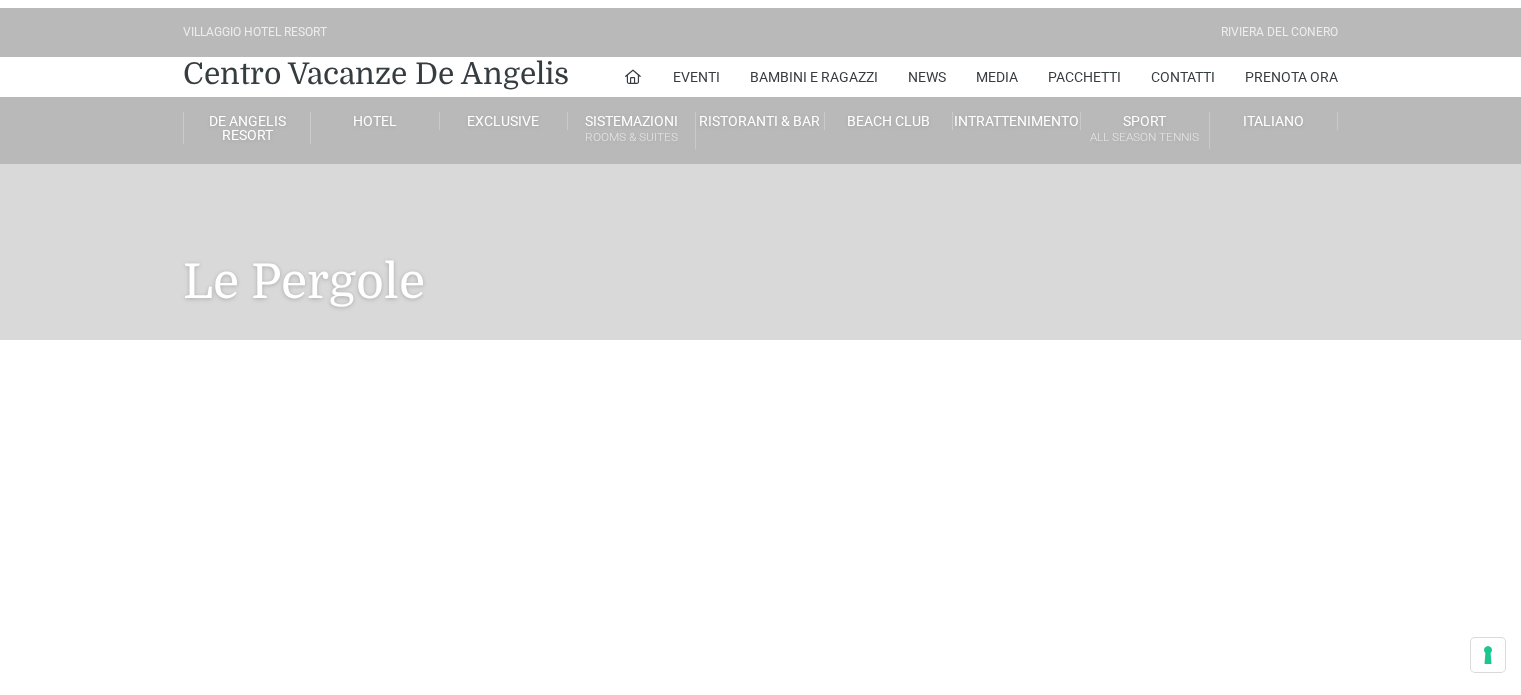 scroll, scrollTop: 0, scrollLeft: 0, axis: both 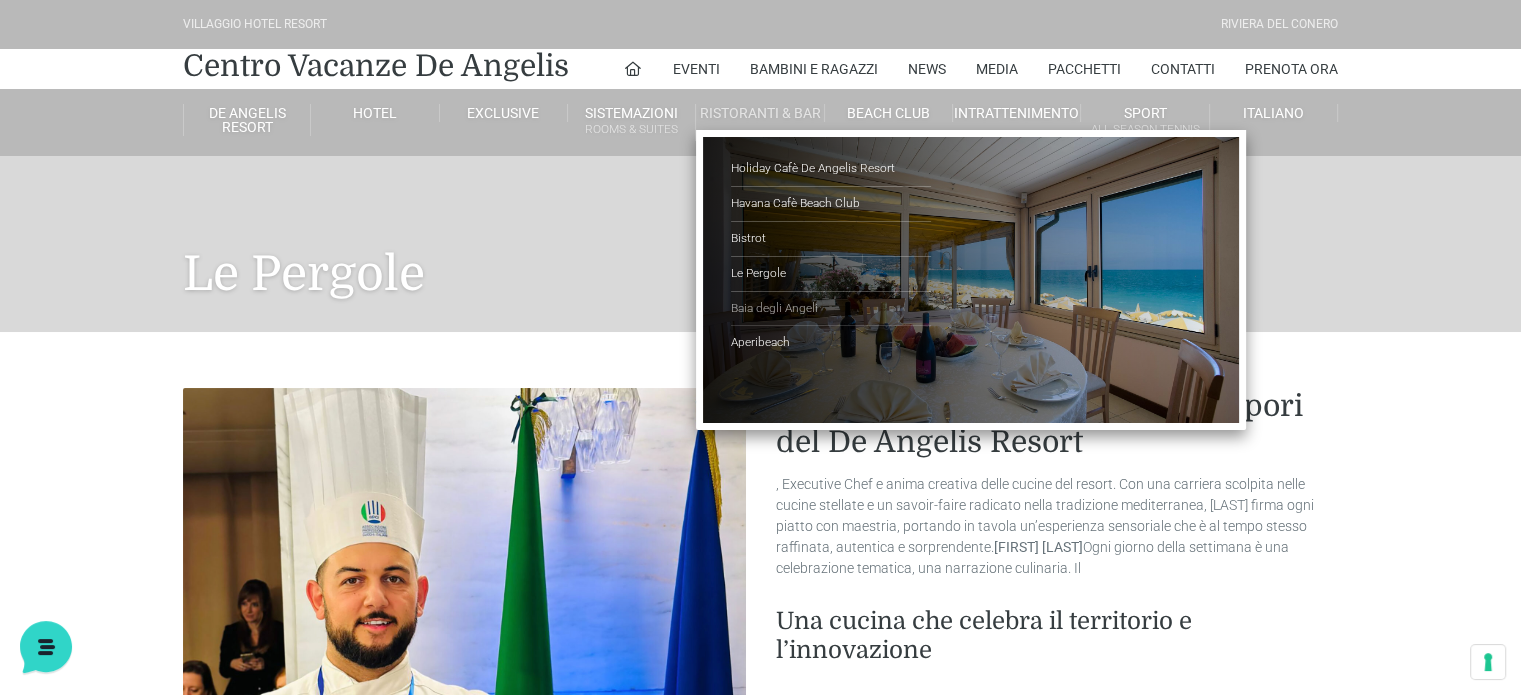 click on "Baia degli Angeli" at bounding box center (831, 309) 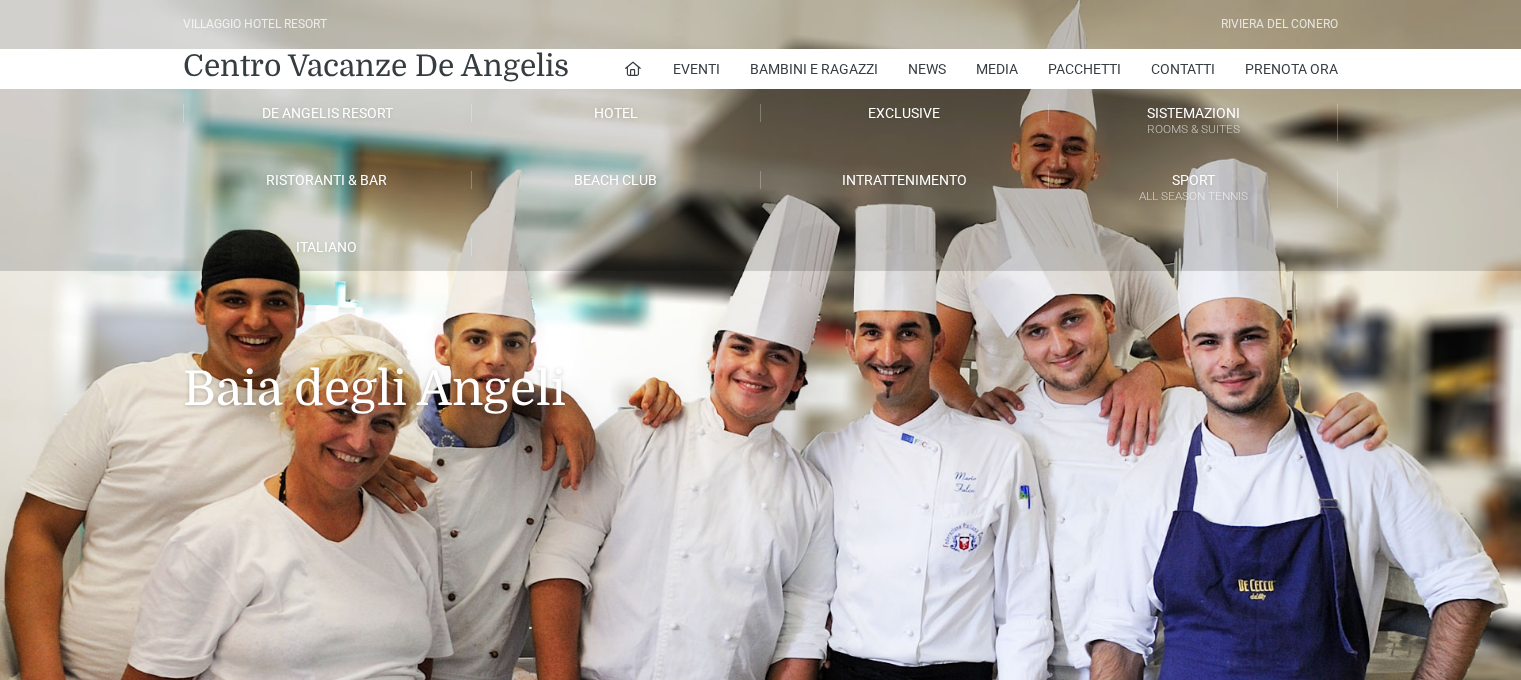 scroll, scrollTop: 0, scrollLeft: 0, axis: both 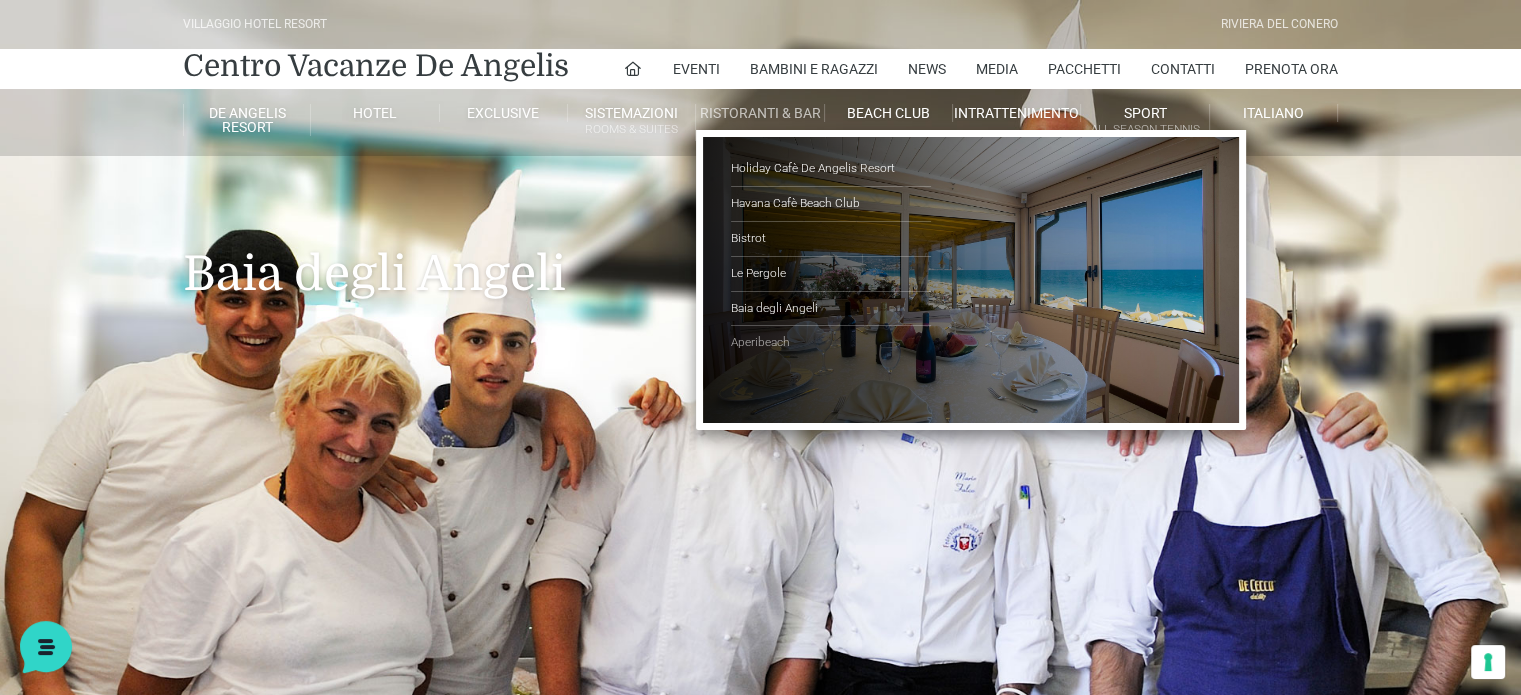 click on "Aperibeach" at bounding box center (831, 343) 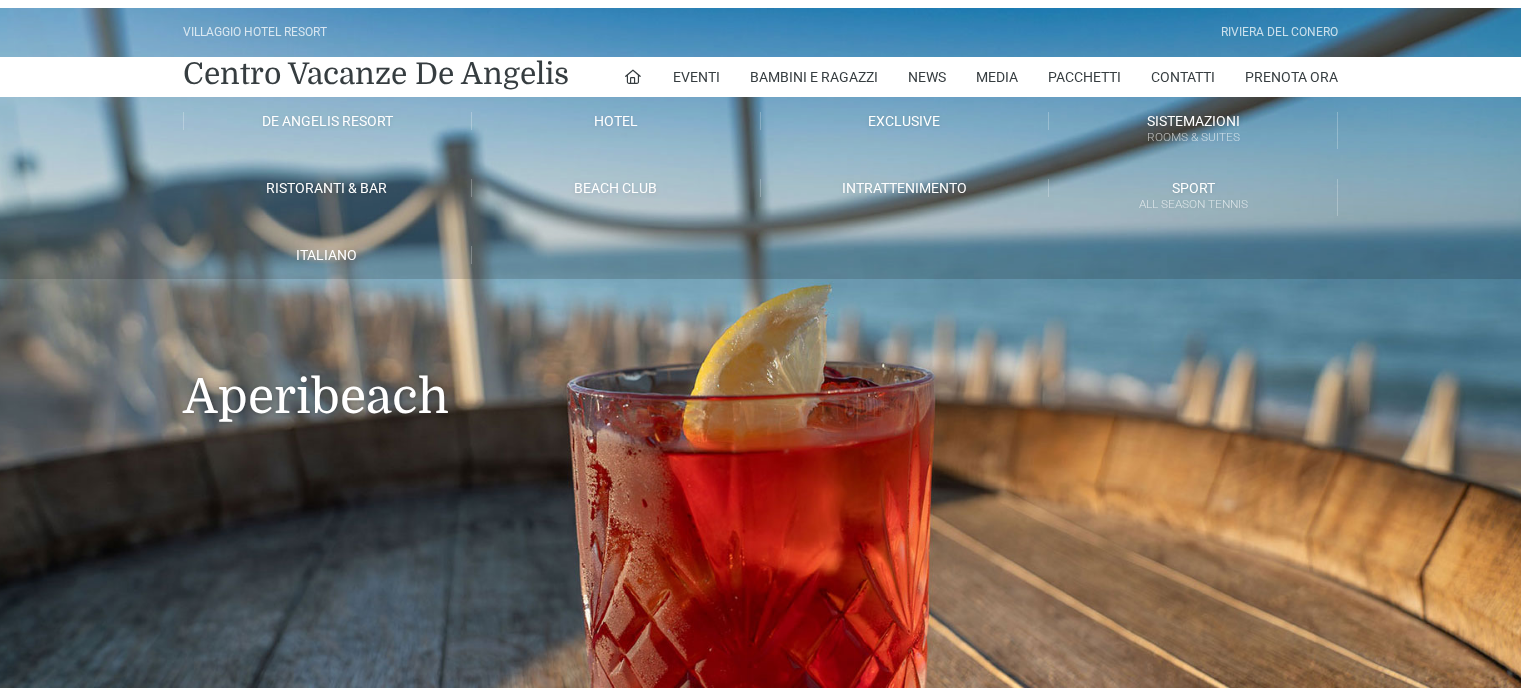 scroll, scrollTop: 0, scrollLeft: 0, axis: both 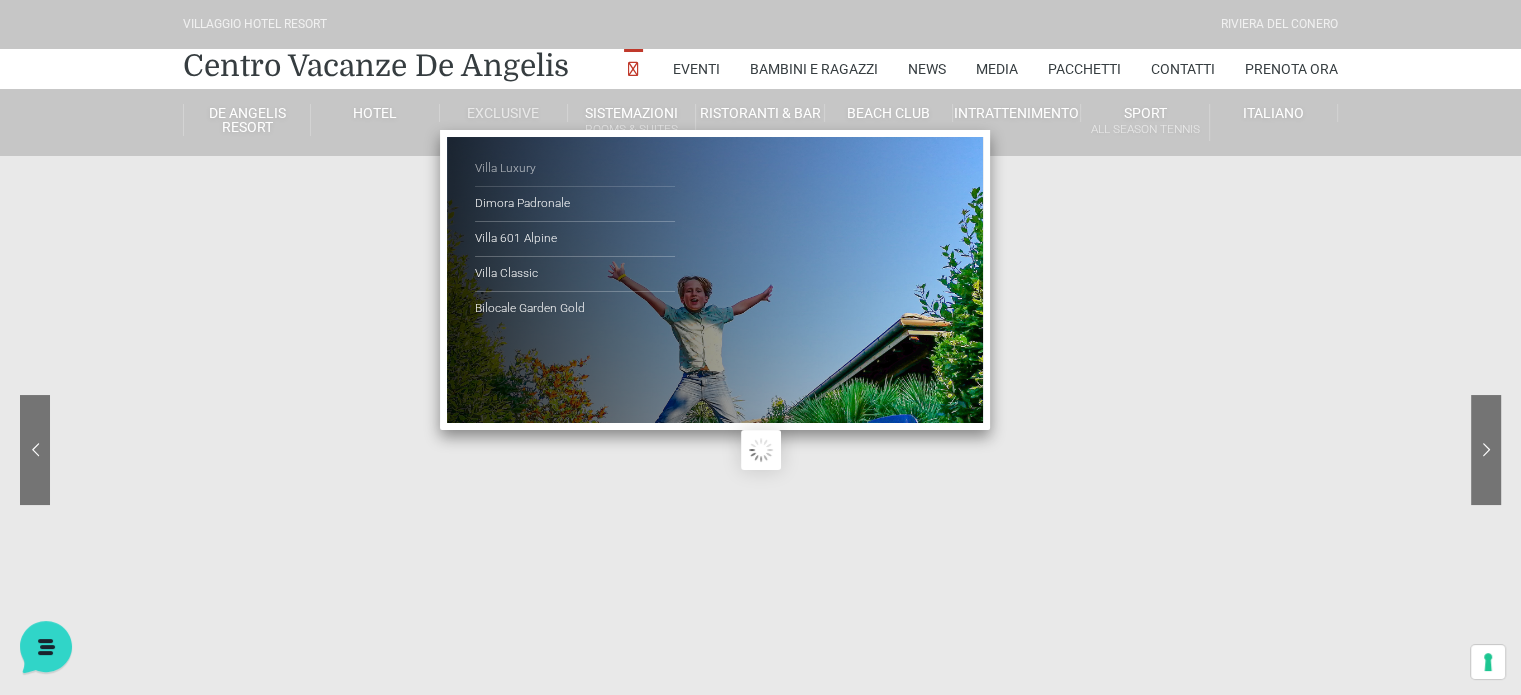 click on "Villa Luxury" at bounding box center (575, 169) 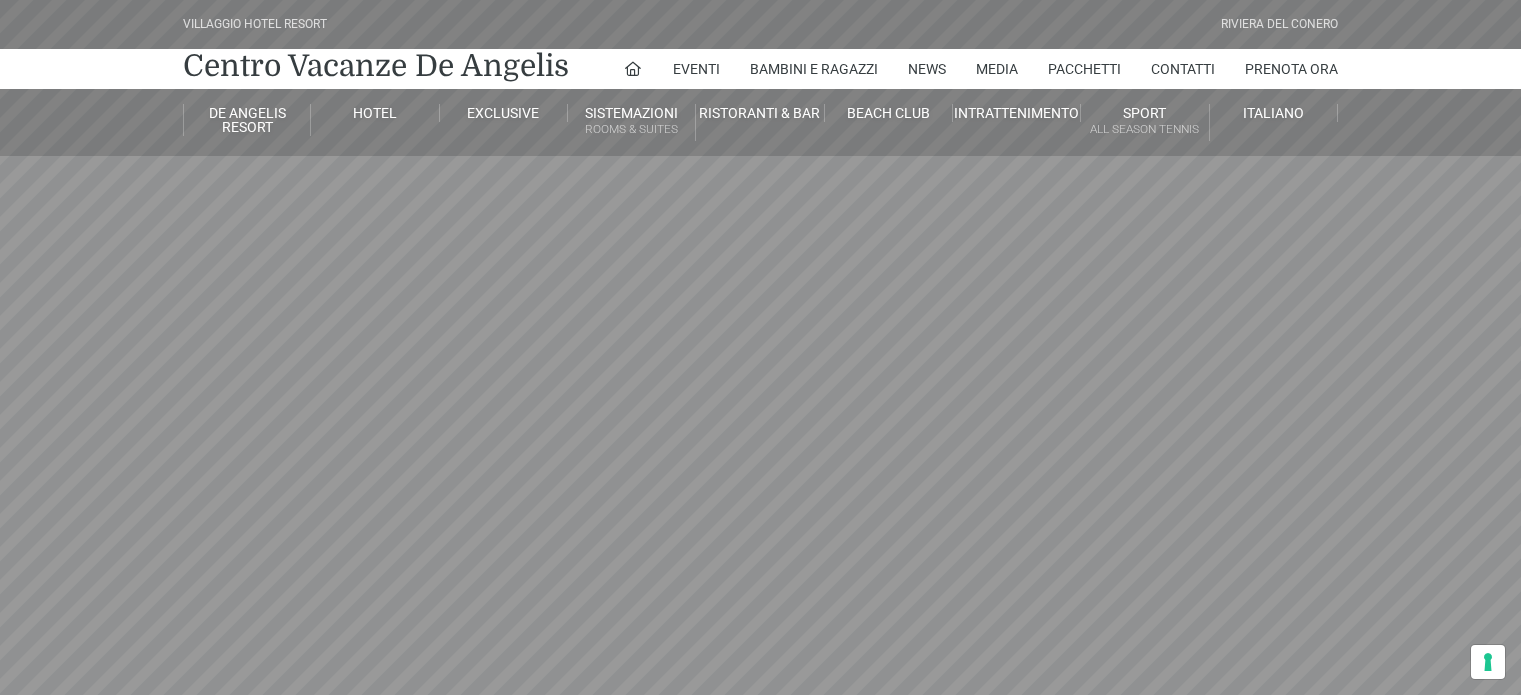 scroll, scrollTop: 0, scrollLeft: 0, axis: both 